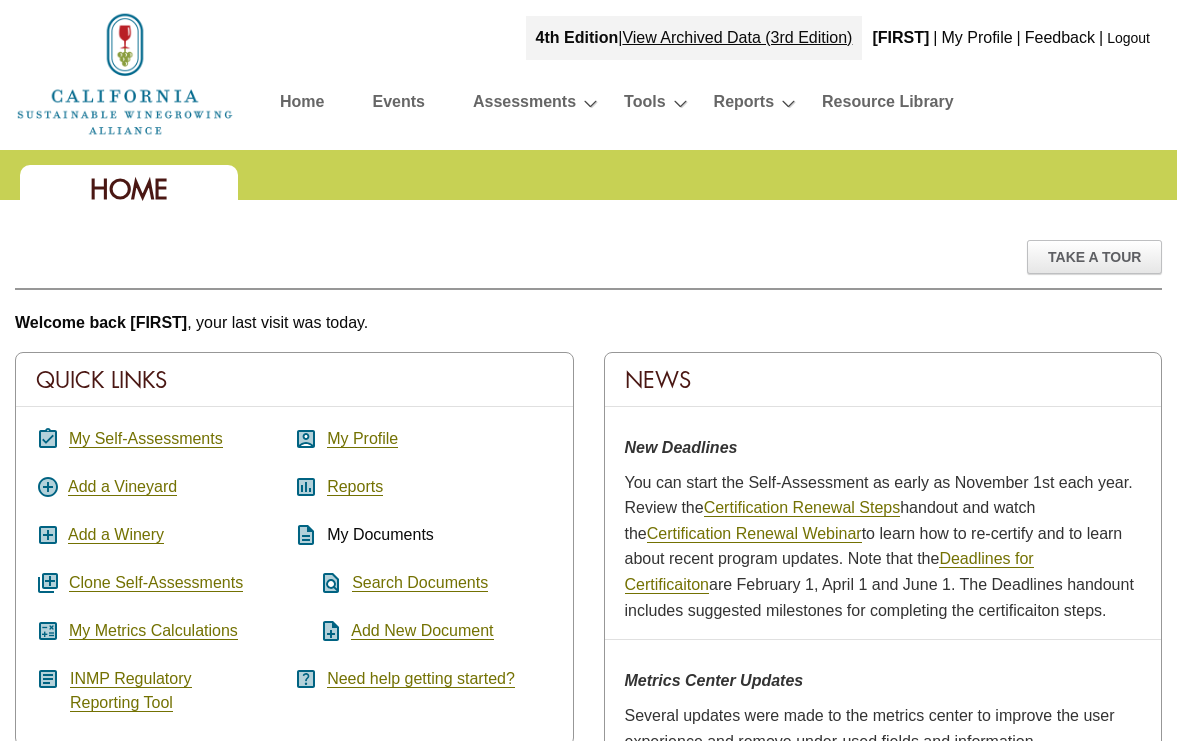 scroll, scrollTop: 0, scrollLeft: 0, axis: both 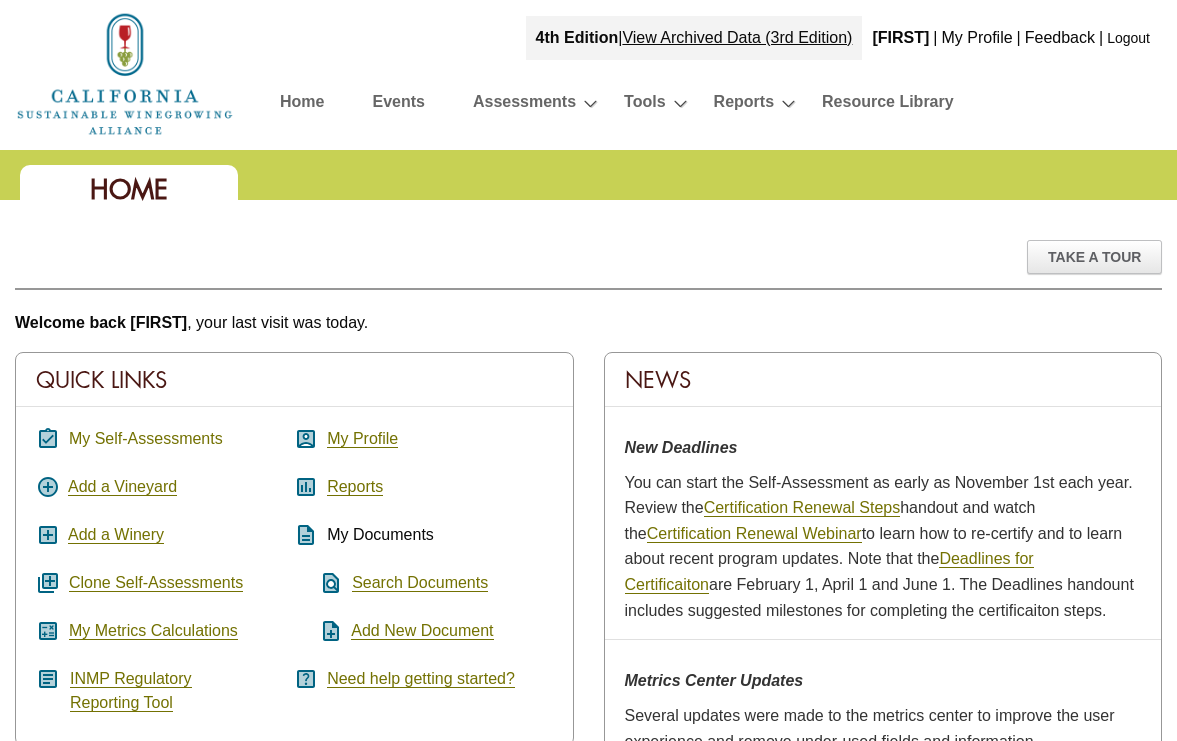 click on "My Self-Assessments" at bounding box center [146, 439] 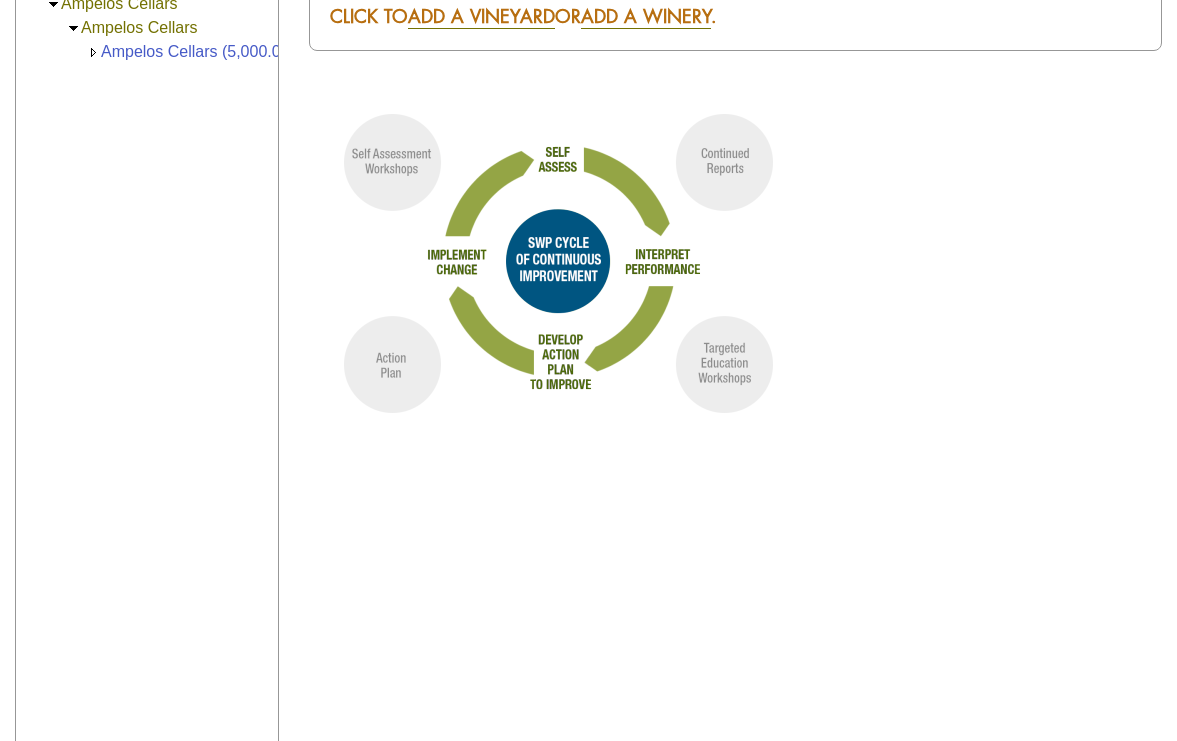 scroll, scrollTop: 288, scrollLeft: 0, axis: vertical 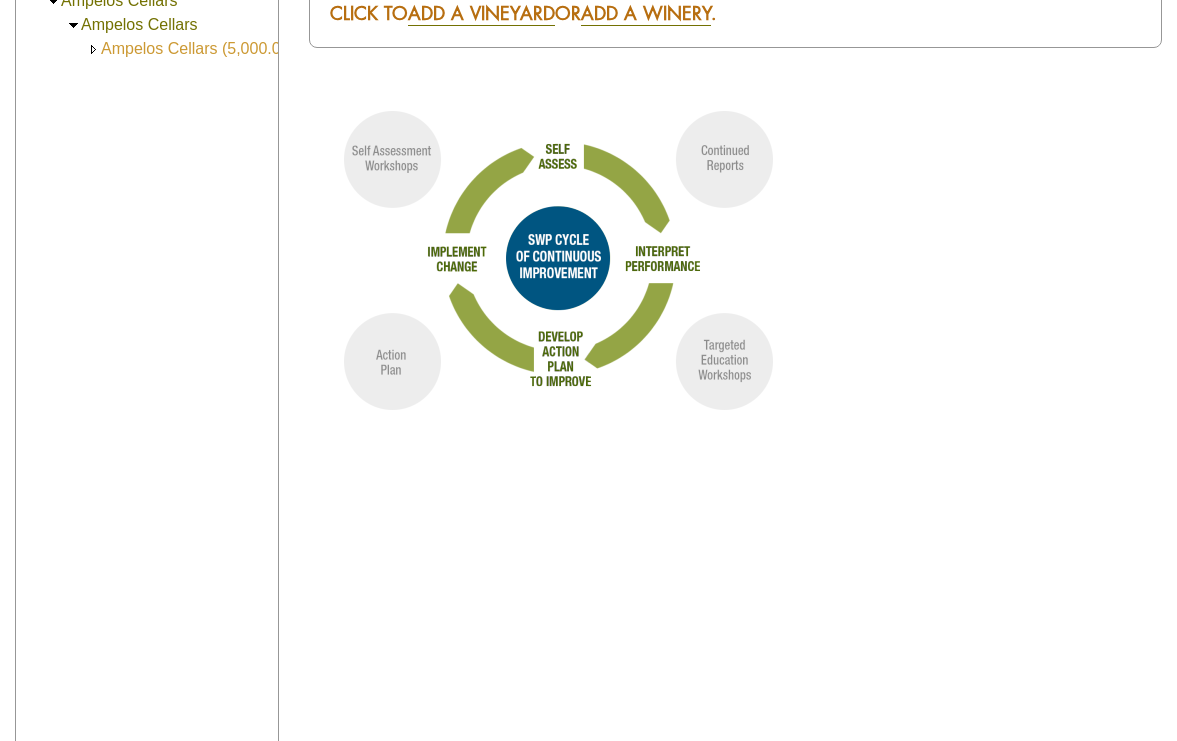 click on "Ampelos Cellars (5,000.00)" at bounding box center (198, 48) 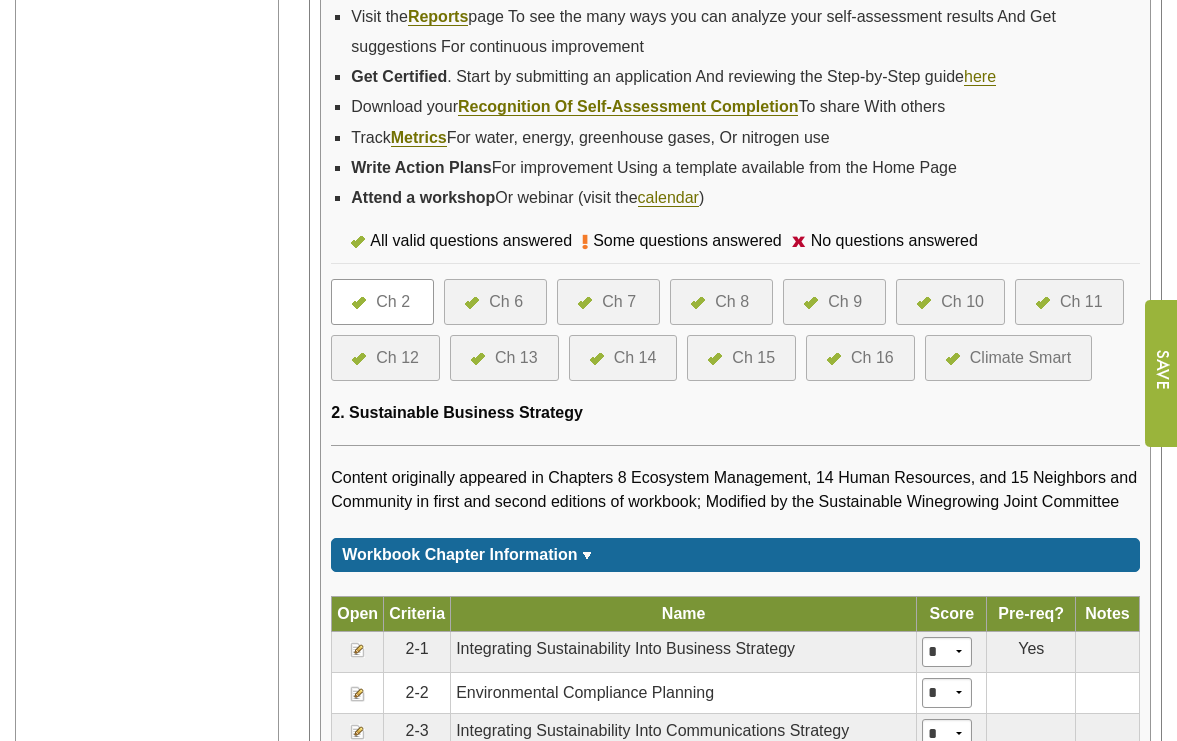 scroll, scrollTop: 701, scrollLeft: 0, axis: vertical 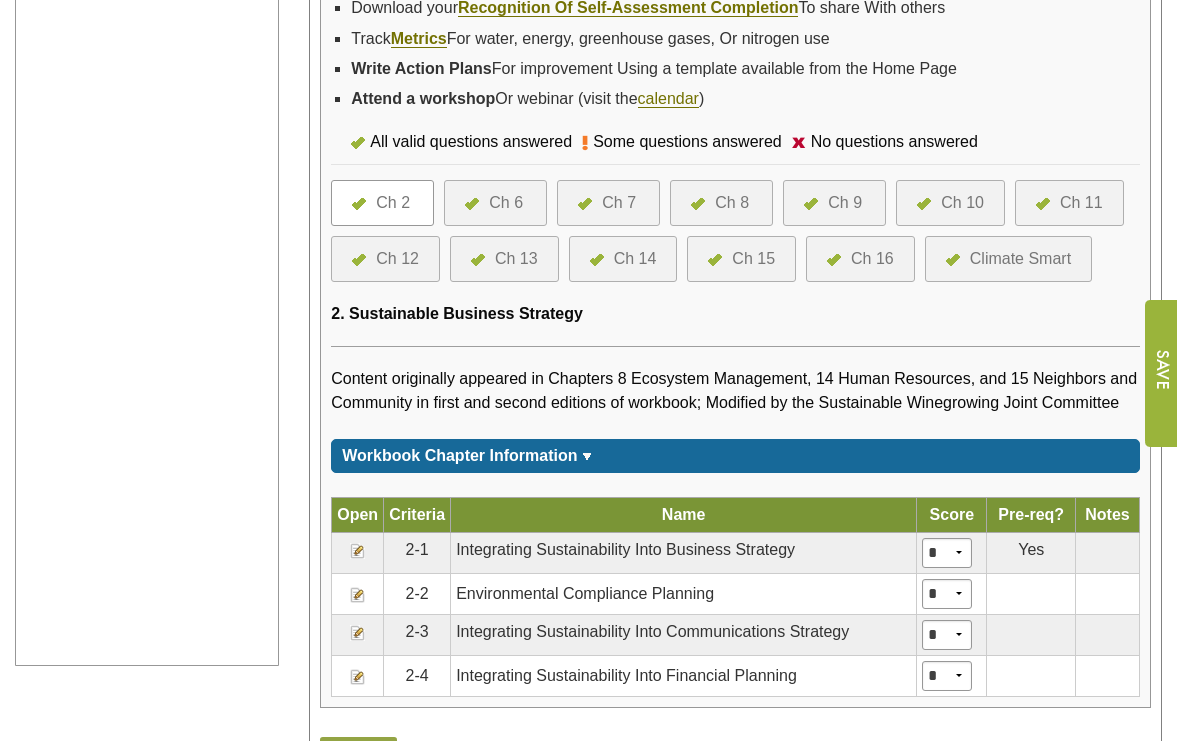 click at bounding box center (358, 595) 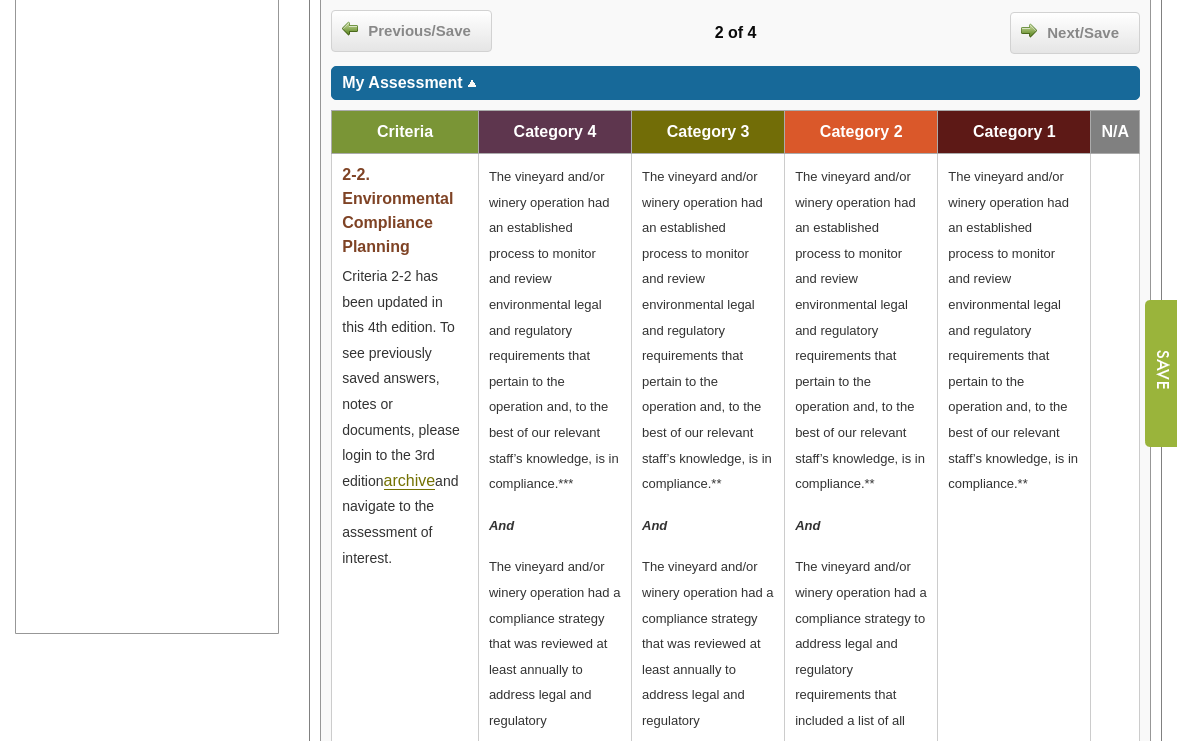 scroll, scrollTop: 0, scrollLeft: 0, axis: both 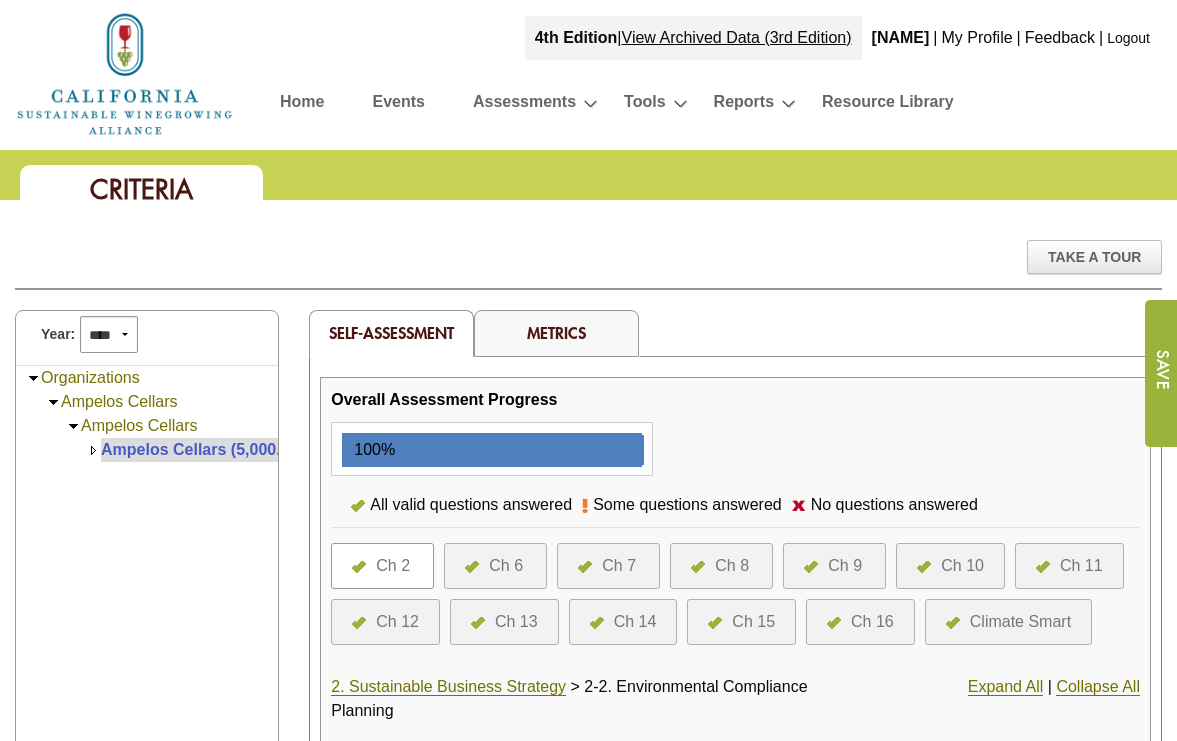 click on "Ch 9" at bounding box center (845, 566) 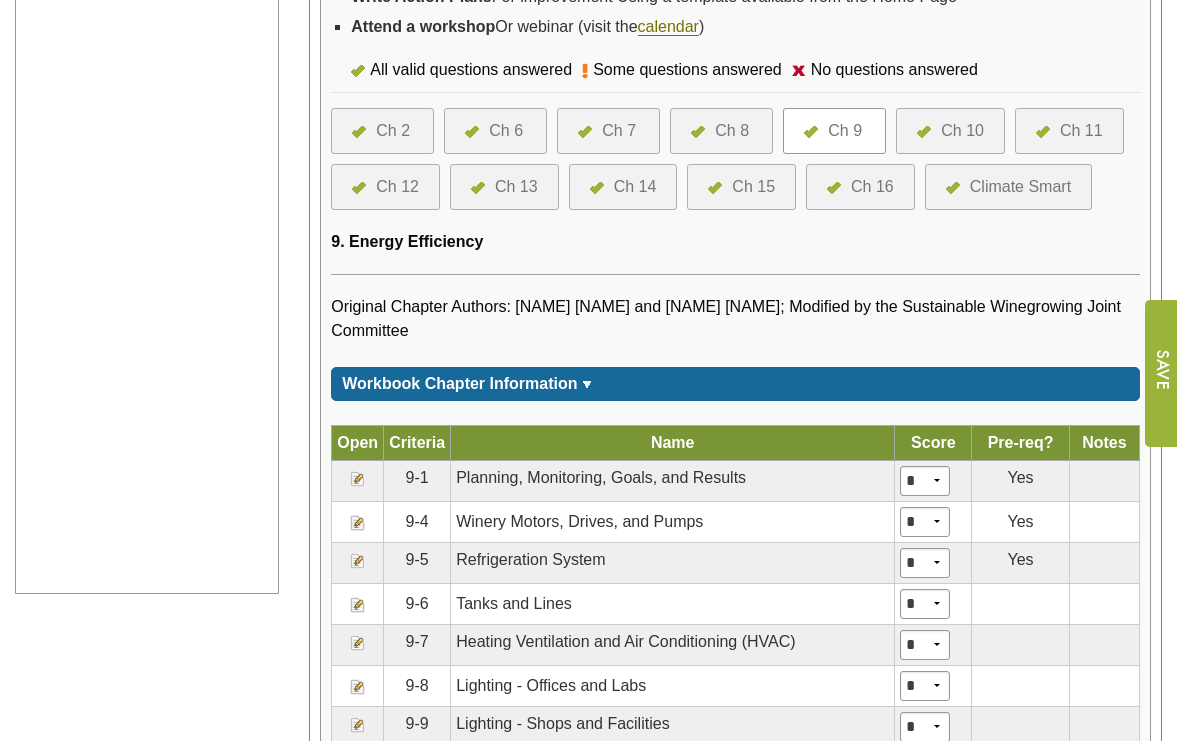 scroll, scrollTop: 785, scrollLeft: 0, axis: vertical 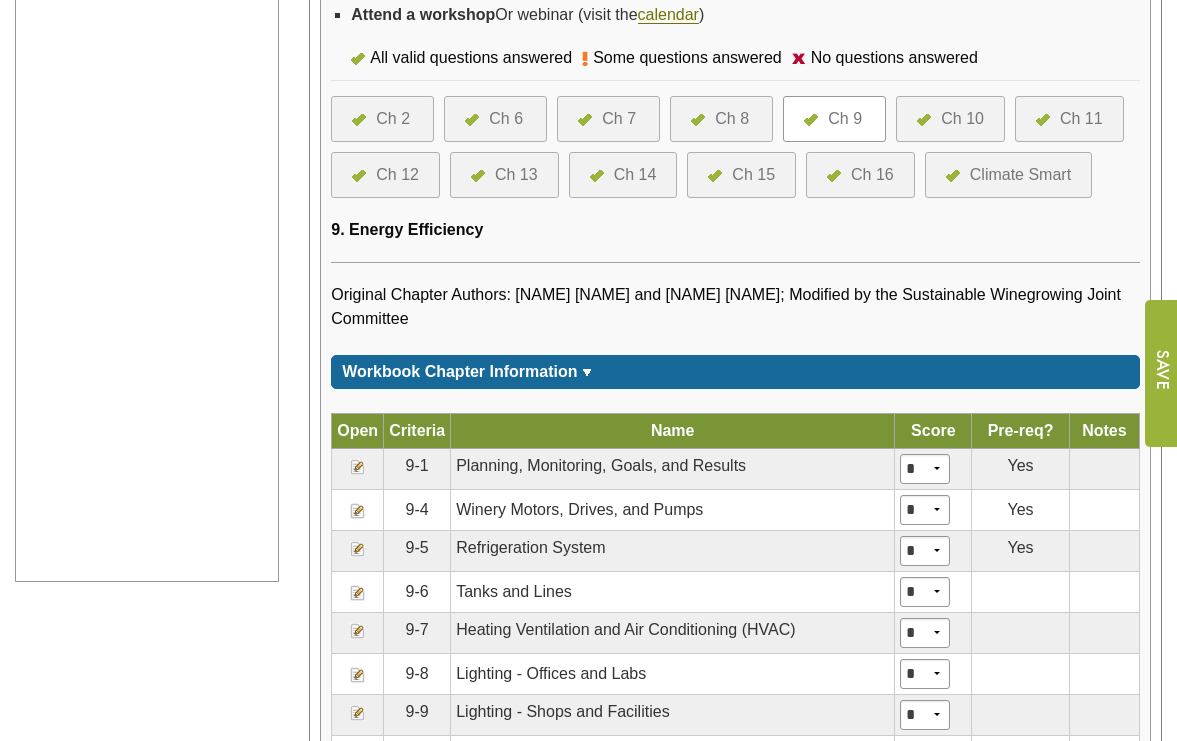 click at bounding box center (358, 511) 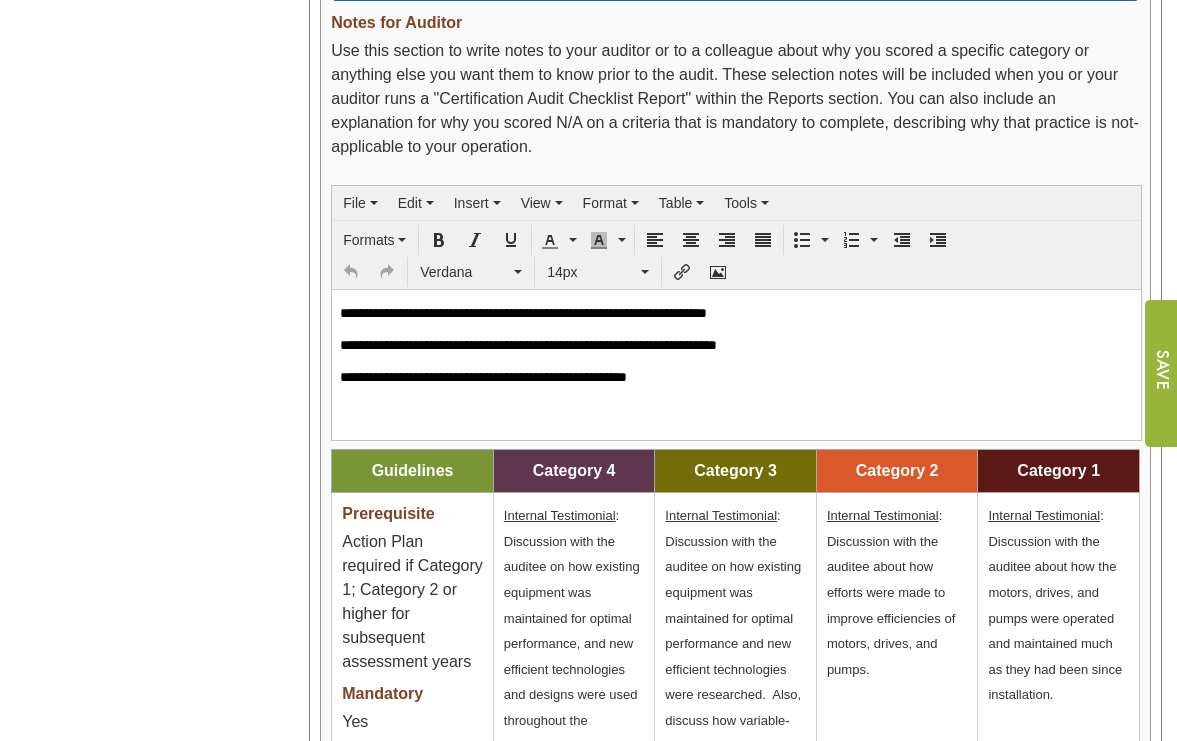 scroll, scrollTop: 2106, scrollLeft: 0, axis: vertical 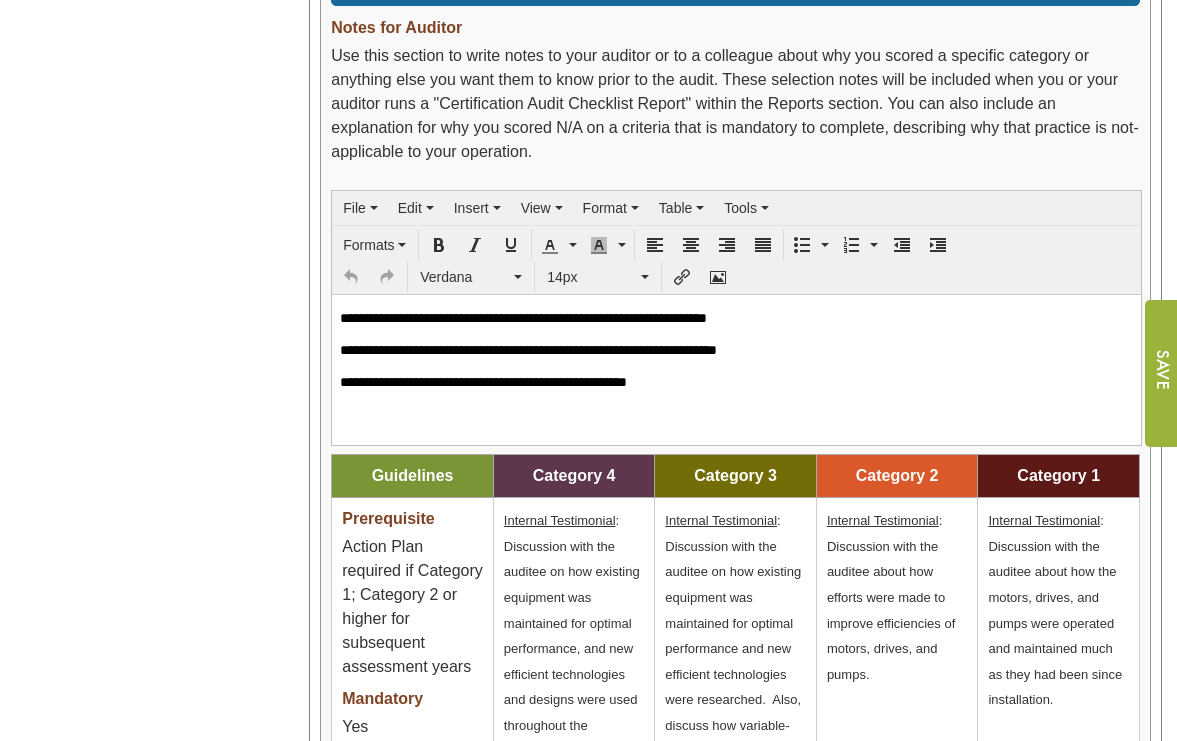 click on "**********" at bounding box center [736, 382] 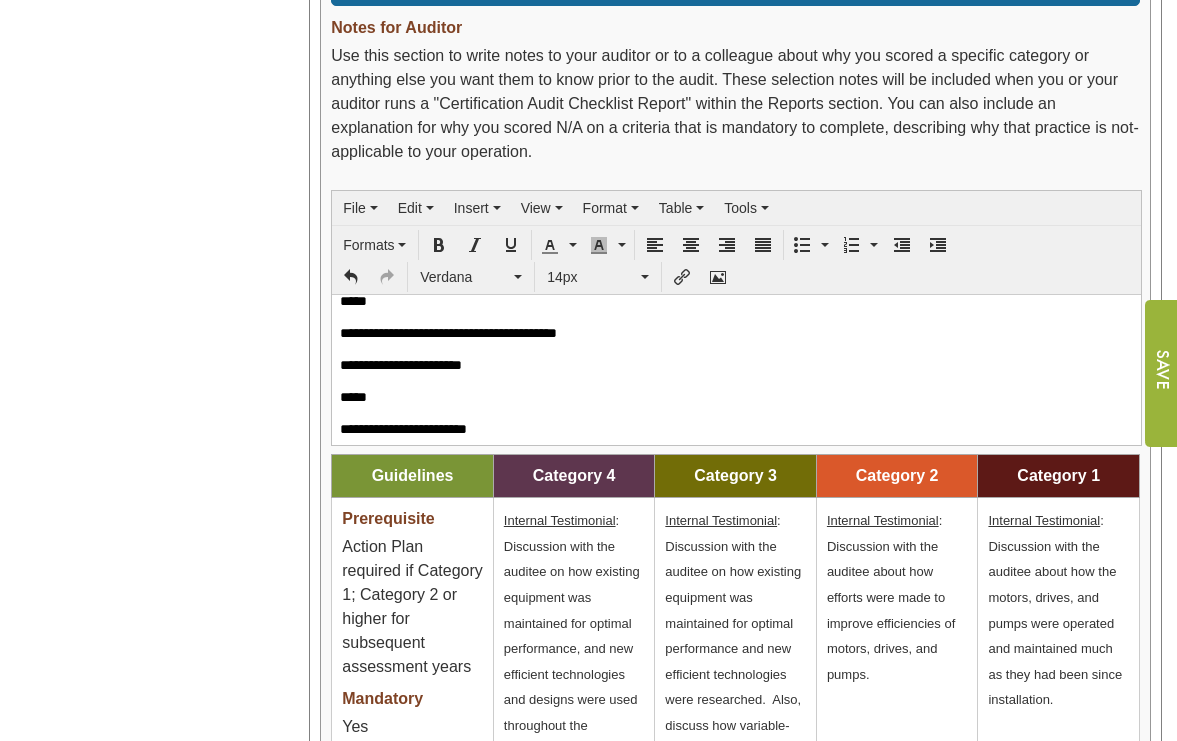 scroll, scrollTop: 0, scrollLeft: 0, axis: both 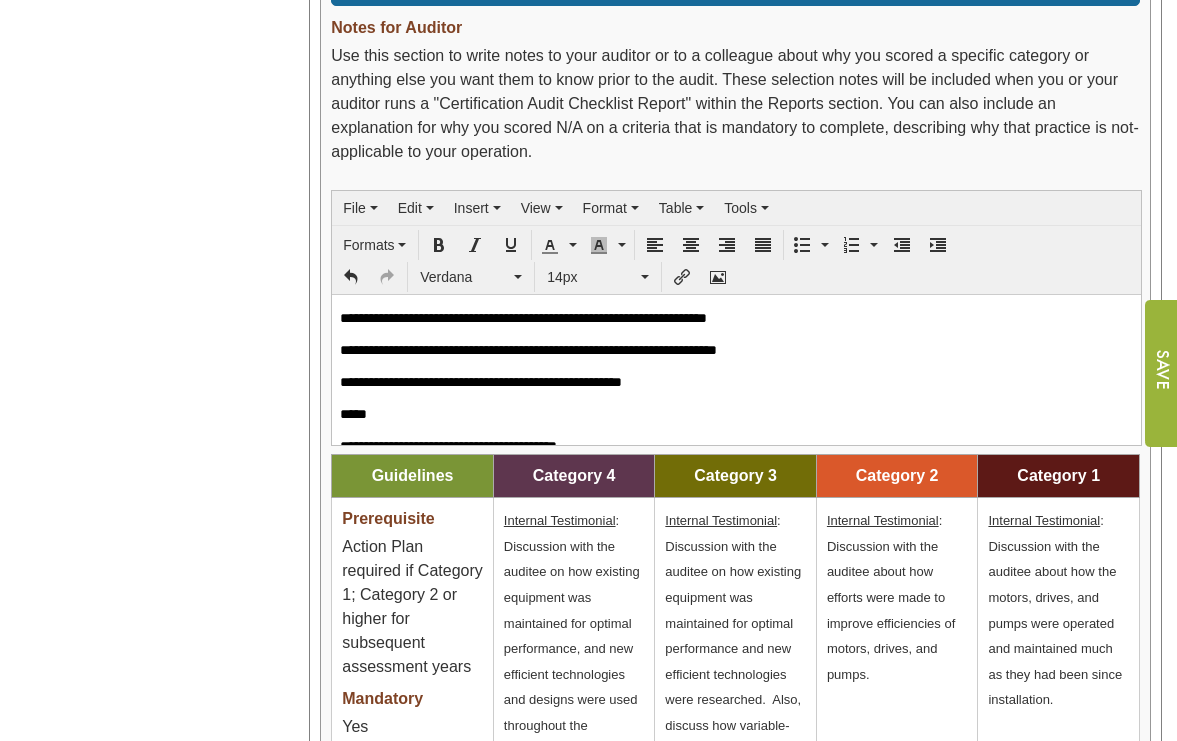 click on "Year:
****
****
****
****
****
****
****
****
****
****
****
****
****
****
Organizations
Ampelos Cellars
Ampelos Cellars
Ampelos Cellars (5,000.00)" at bounding box center (147, 196) 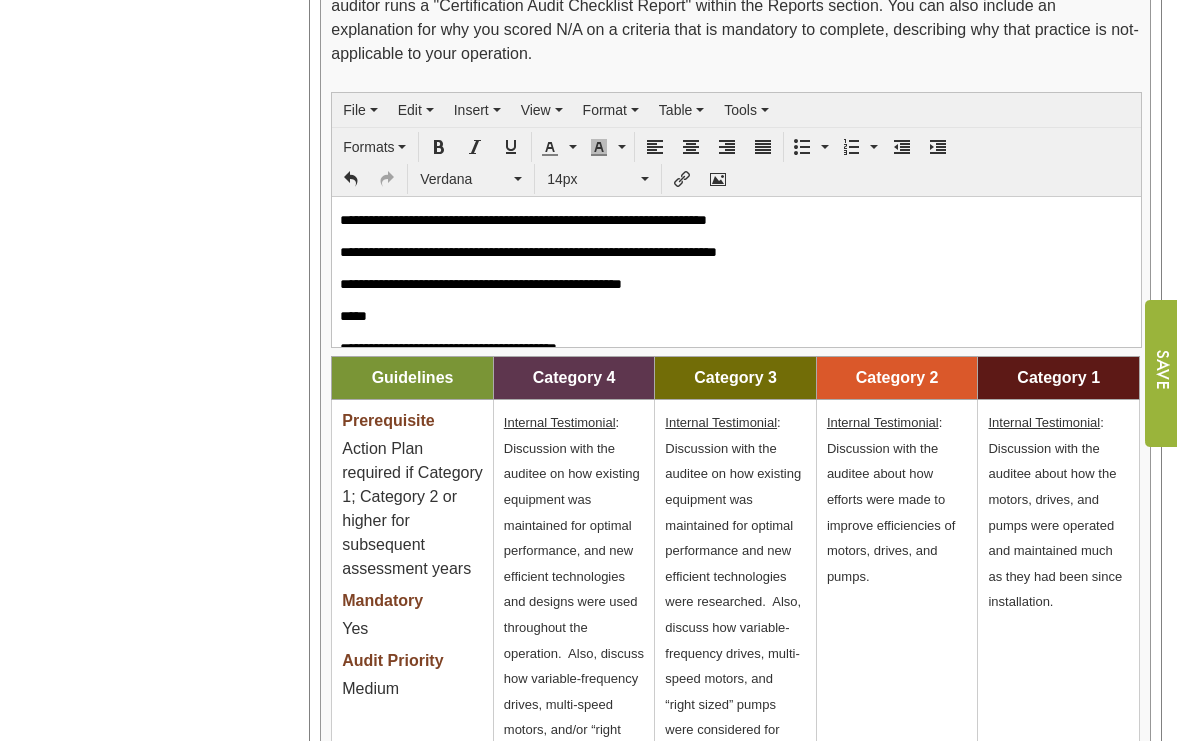 scroll, scrollTop: 2207, scrollLeft: 0, axis: vertical 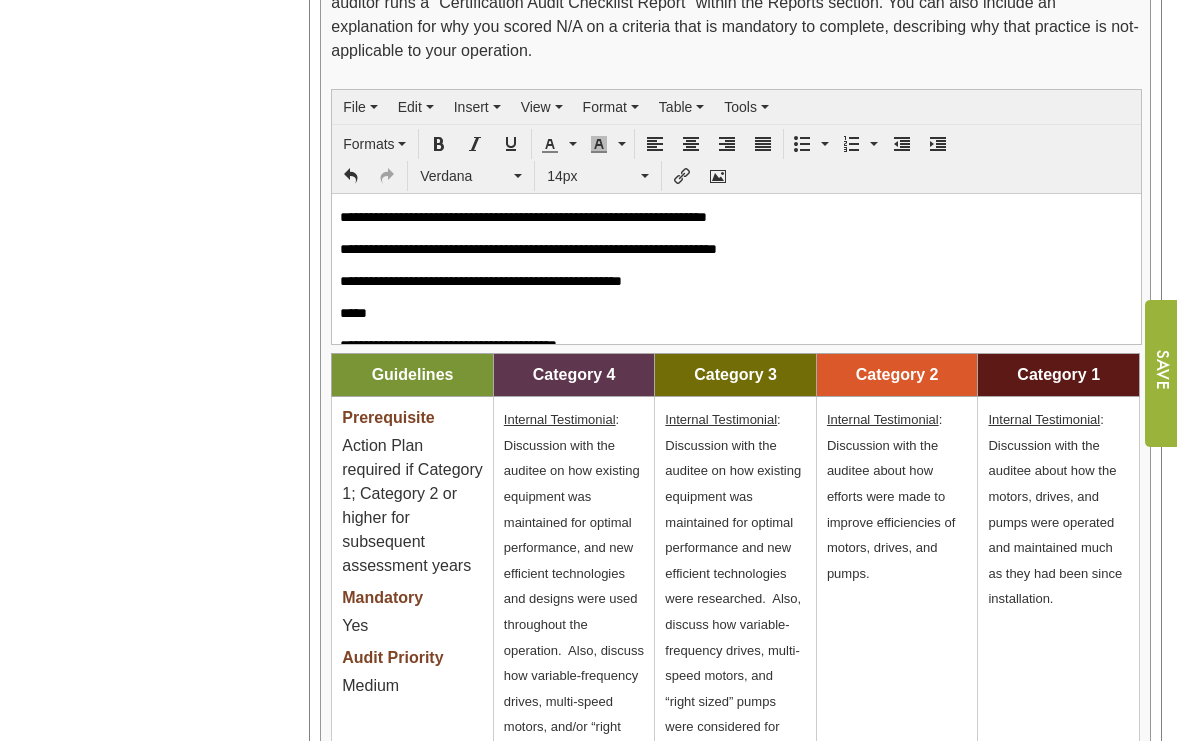 click on "**********" at bounding box center (736, 345) 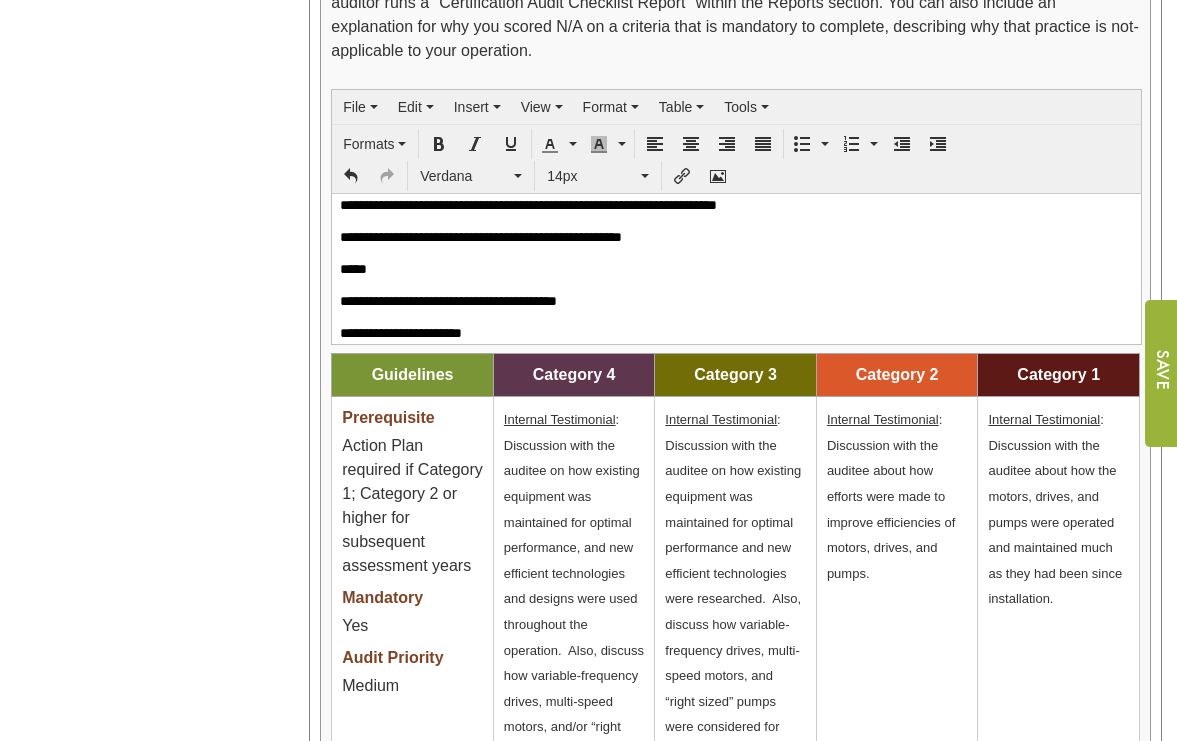 scroll, scrollTop: 0, scrollLeft: 0, axis: both 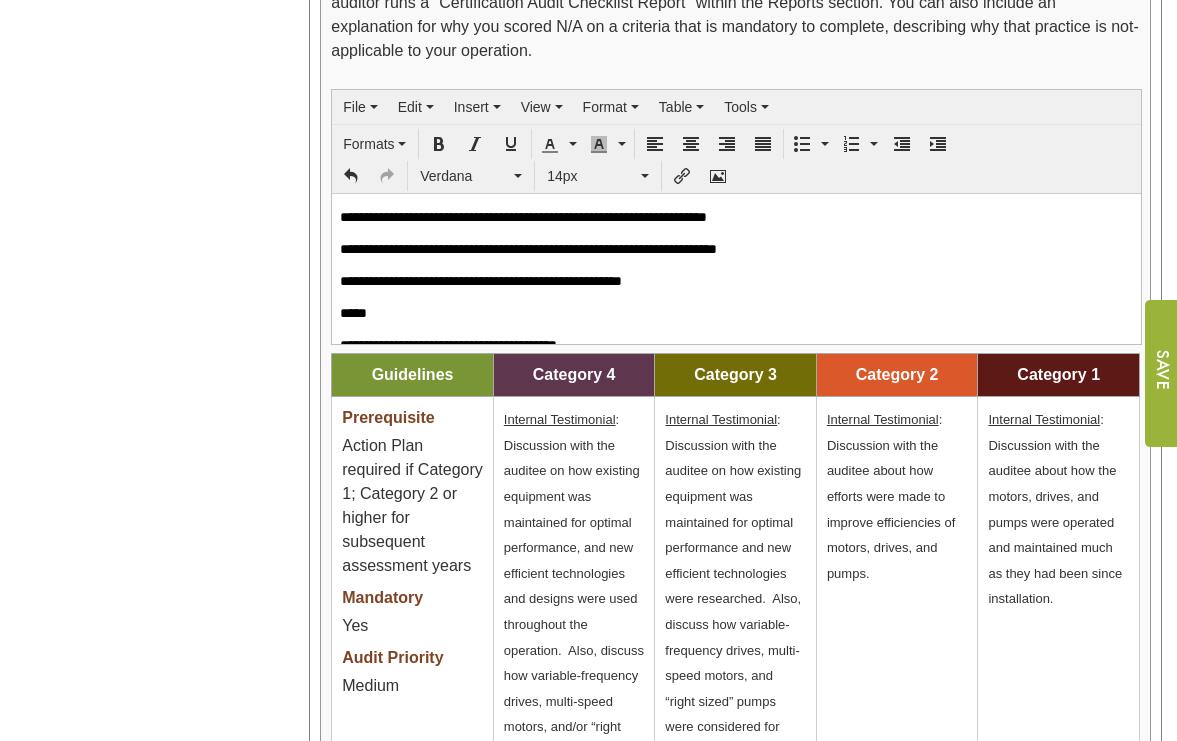 click on "Year:
****
****
****
****
****
****
****
****
****
****
****
****
****
****
Organizations
Ampelos Cellars
Ampelos Cellars
Ampelos Cellars (5,000.00)" at bounding box center (147, 95) 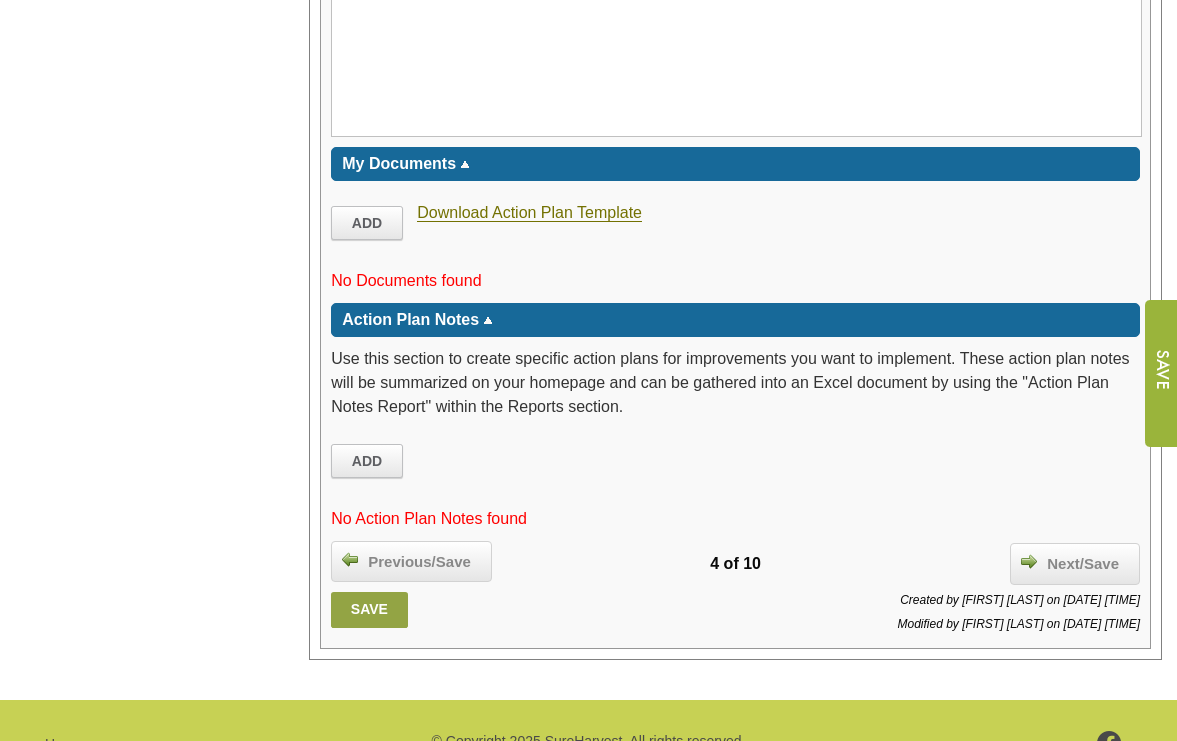scroll, scrollTop: 3724, scrollLeft: 0, axis: vertical 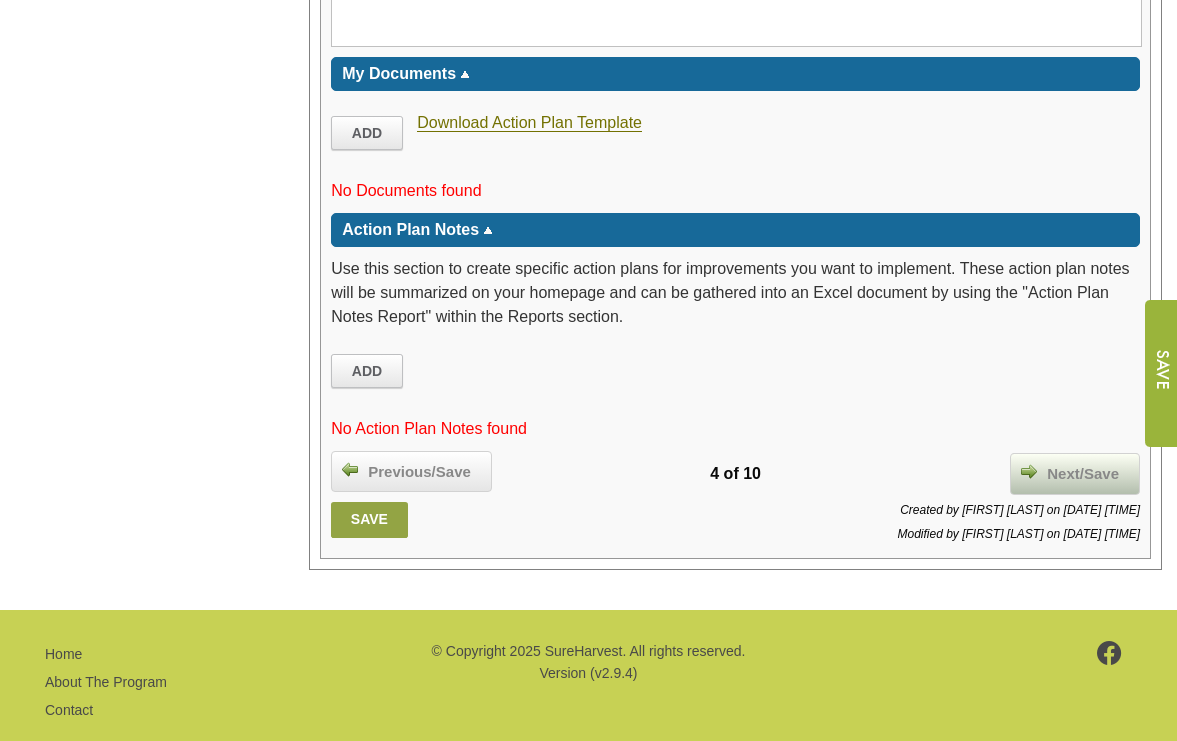 click on "Next/Save" at bounding box center (1083, 474) 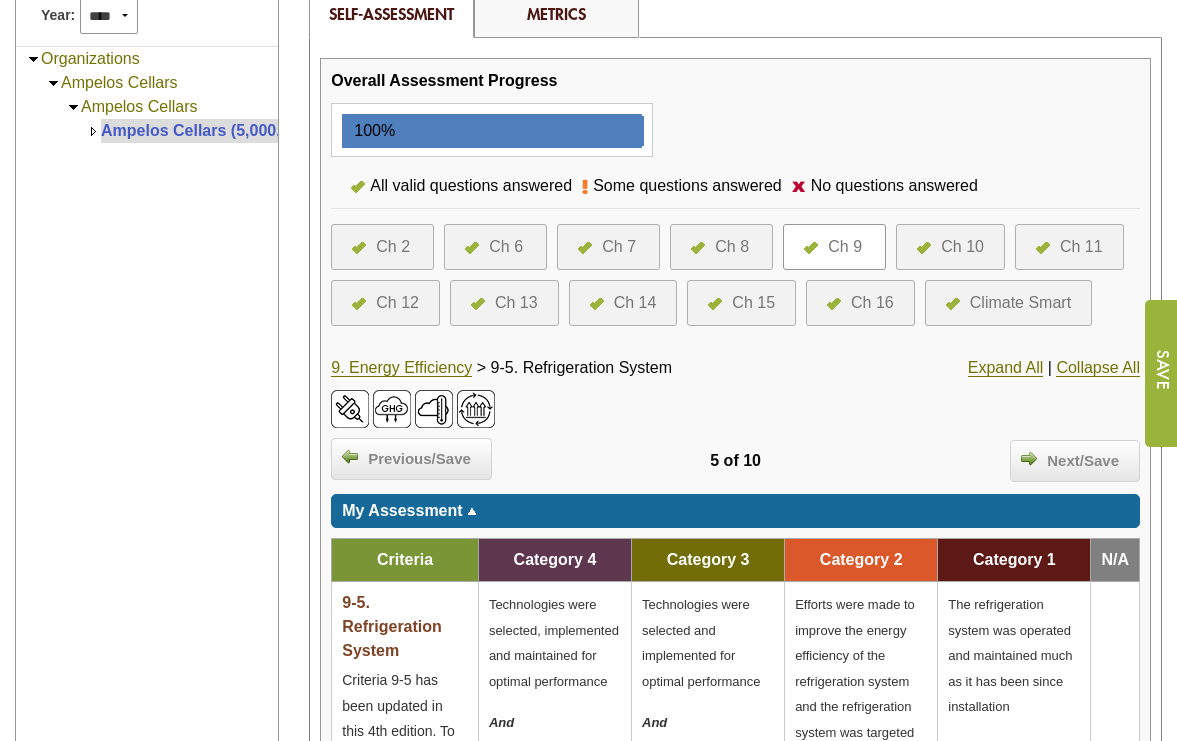 scroll, scrollTop: 0, scrollLeft: 0, axis: both 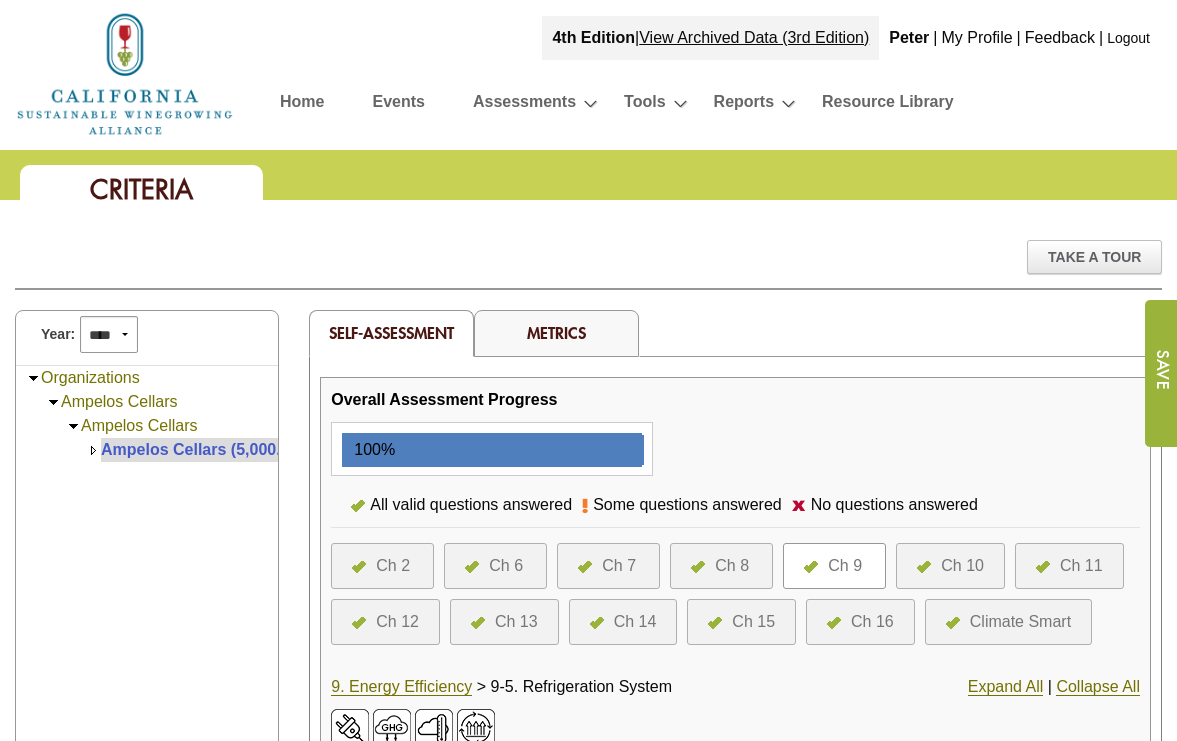click on "Ch 10" at bounding box center [950, 566] 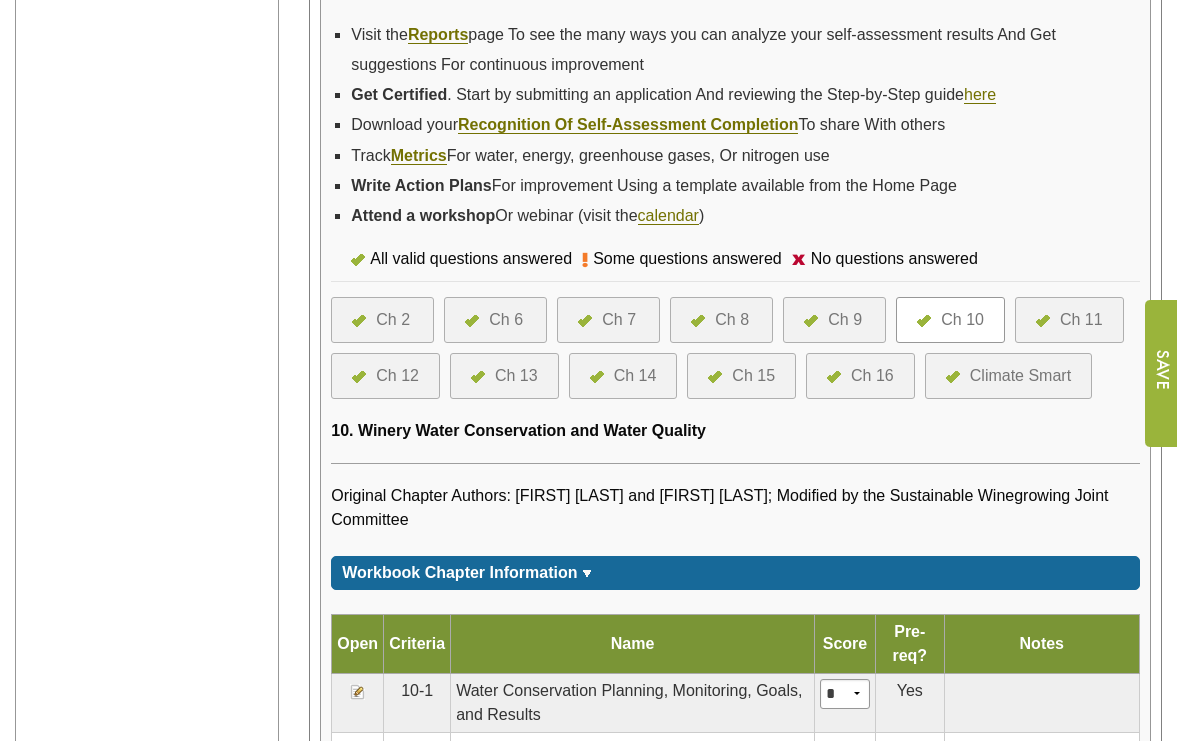 scroll, scrollTop: 701, scrollLeft: 0, axis: vertical 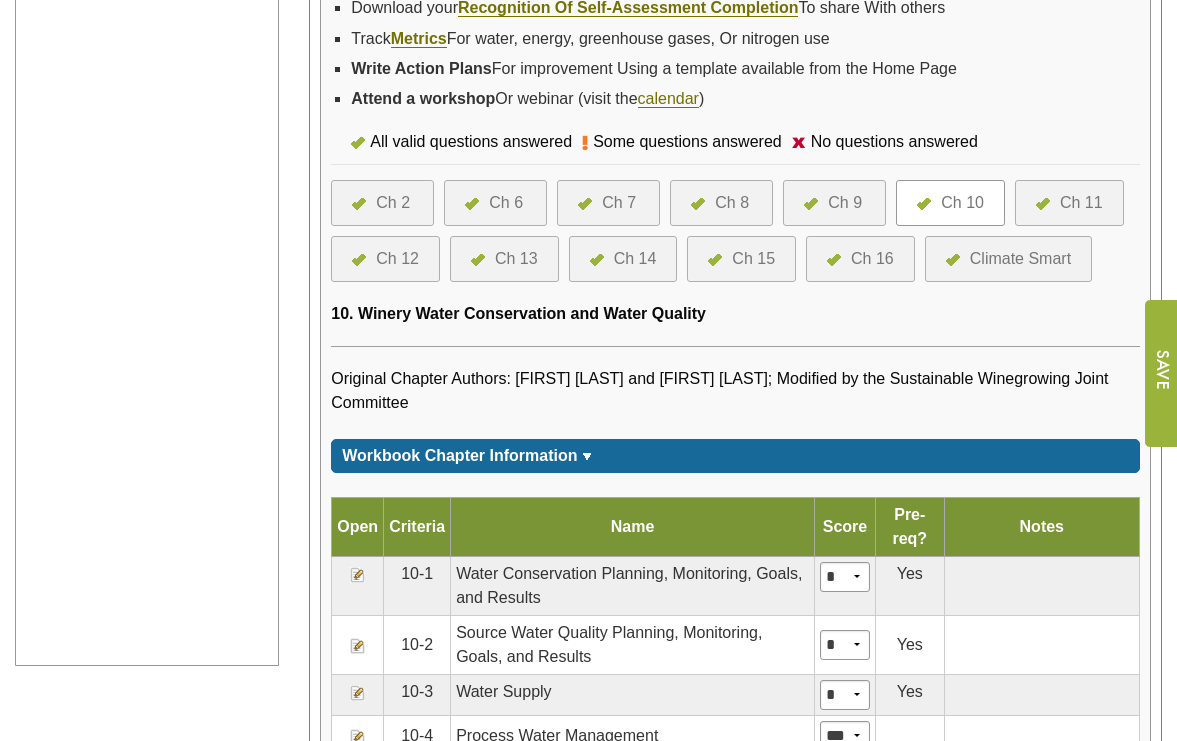 click at bounding box center (358, 693) 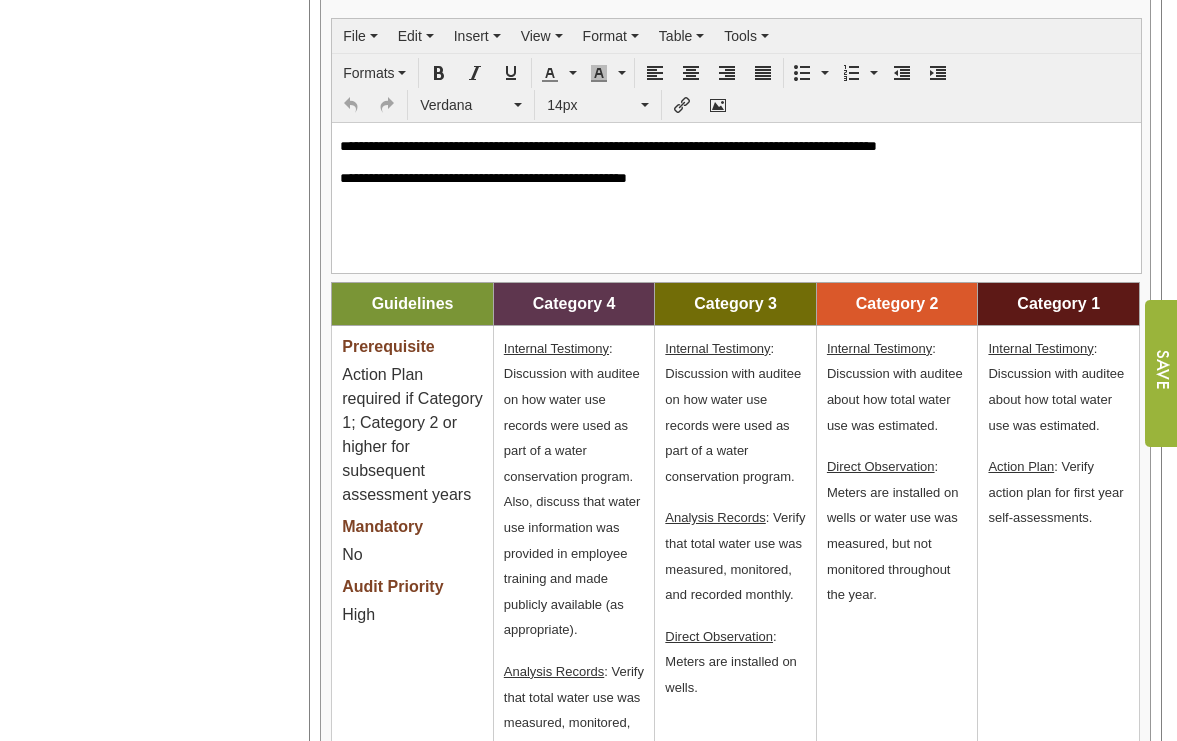 scroll, scrollTop: 2167, scrollLeft: 0, axis: vertical 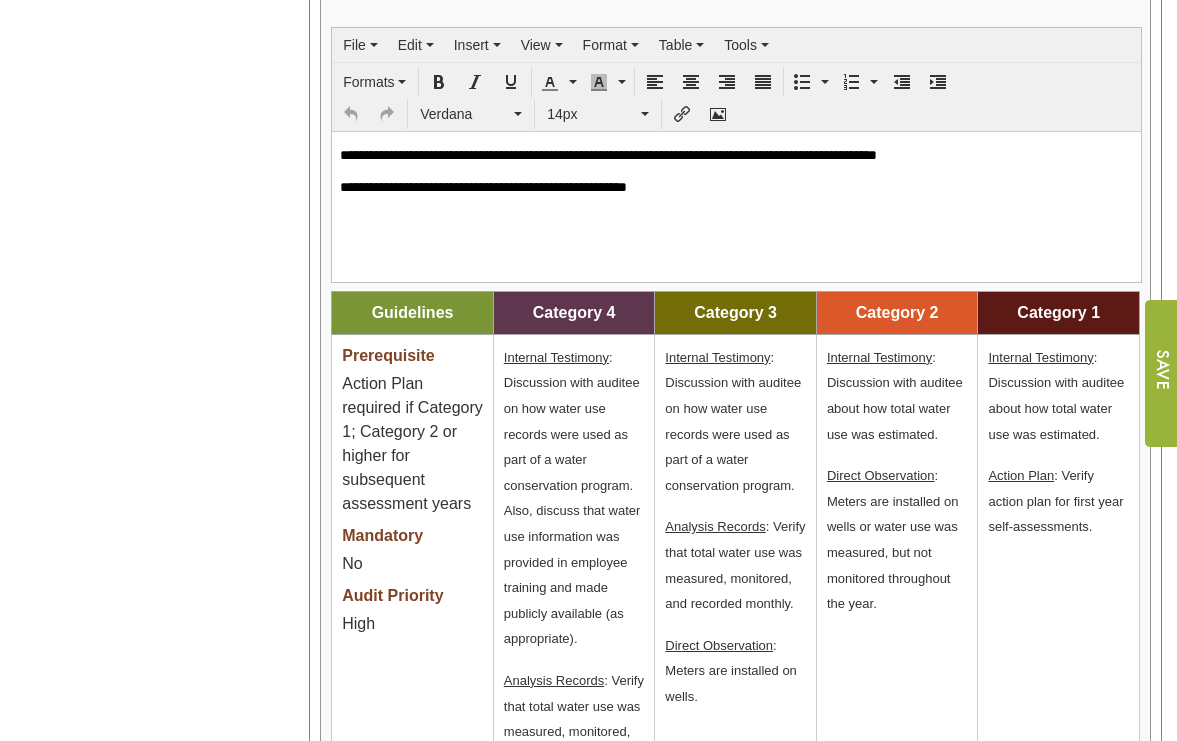 click on "**********" at bounding box center (736, 154) 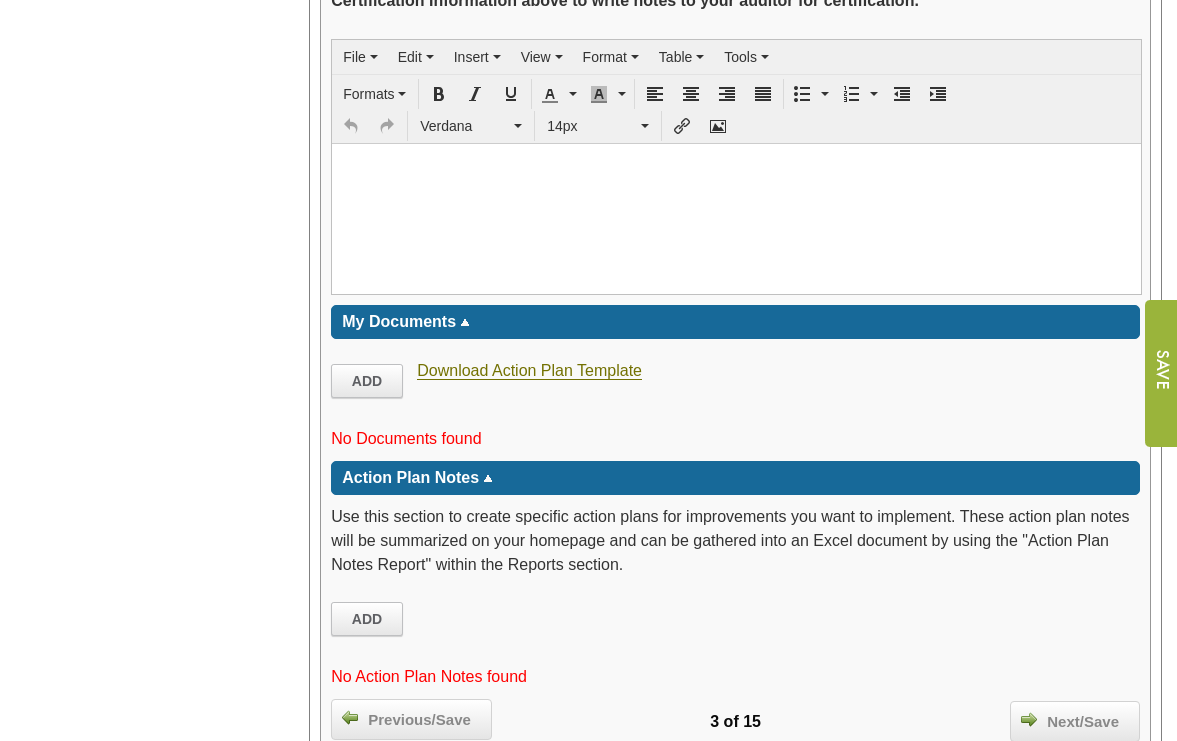 scroll, scrollTop: 3815, scrollLeft: 0, axis: vertical 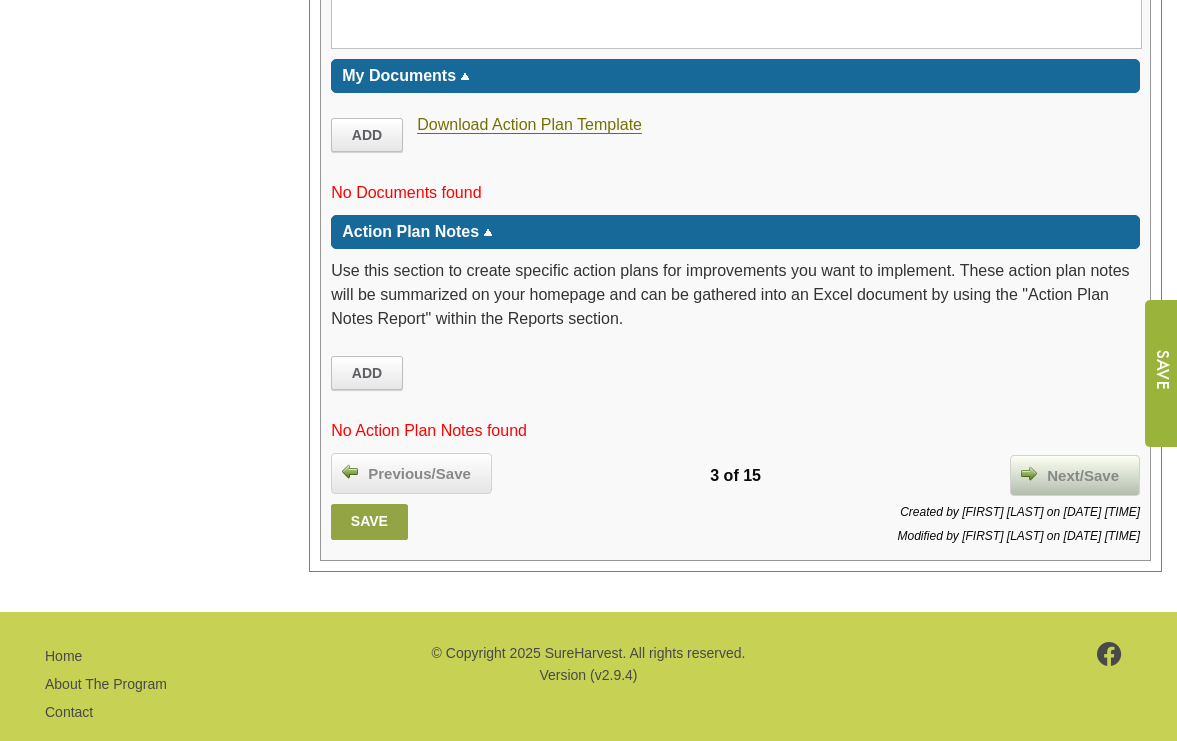 click on "Next/Save" at bounding box center [1083, 476] 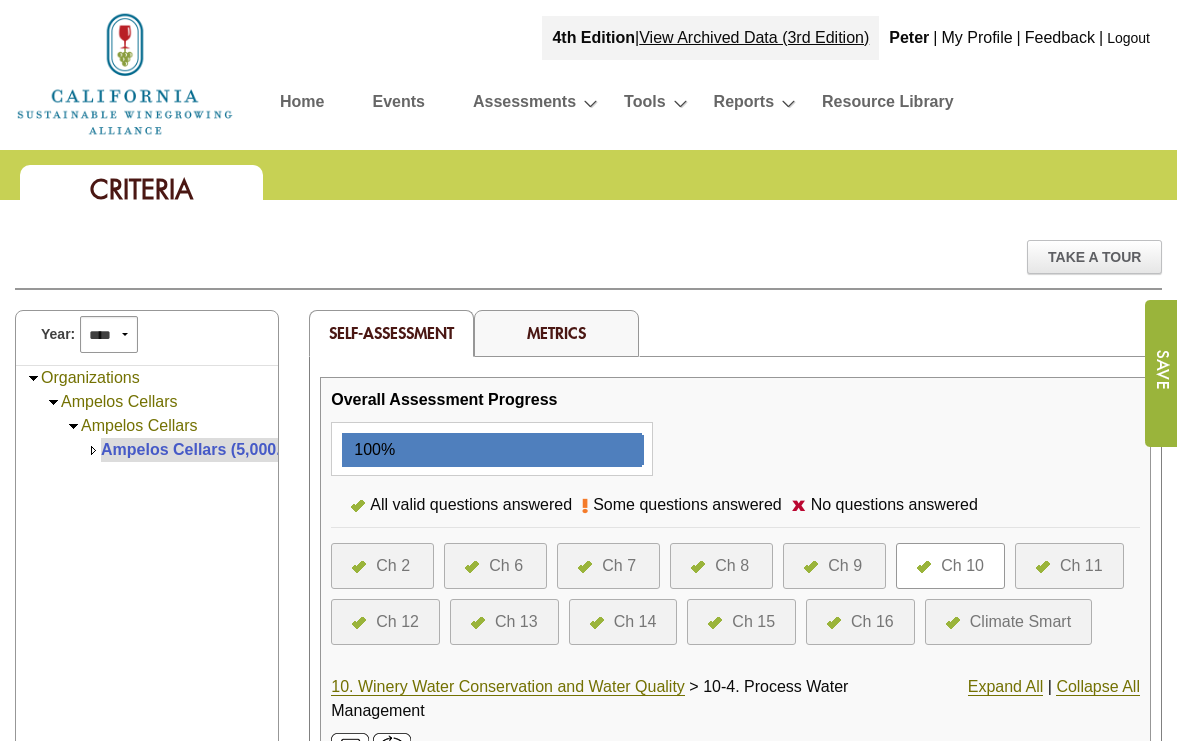 scroll, scrollTop: 0, scrollLeft: 0, axis: both 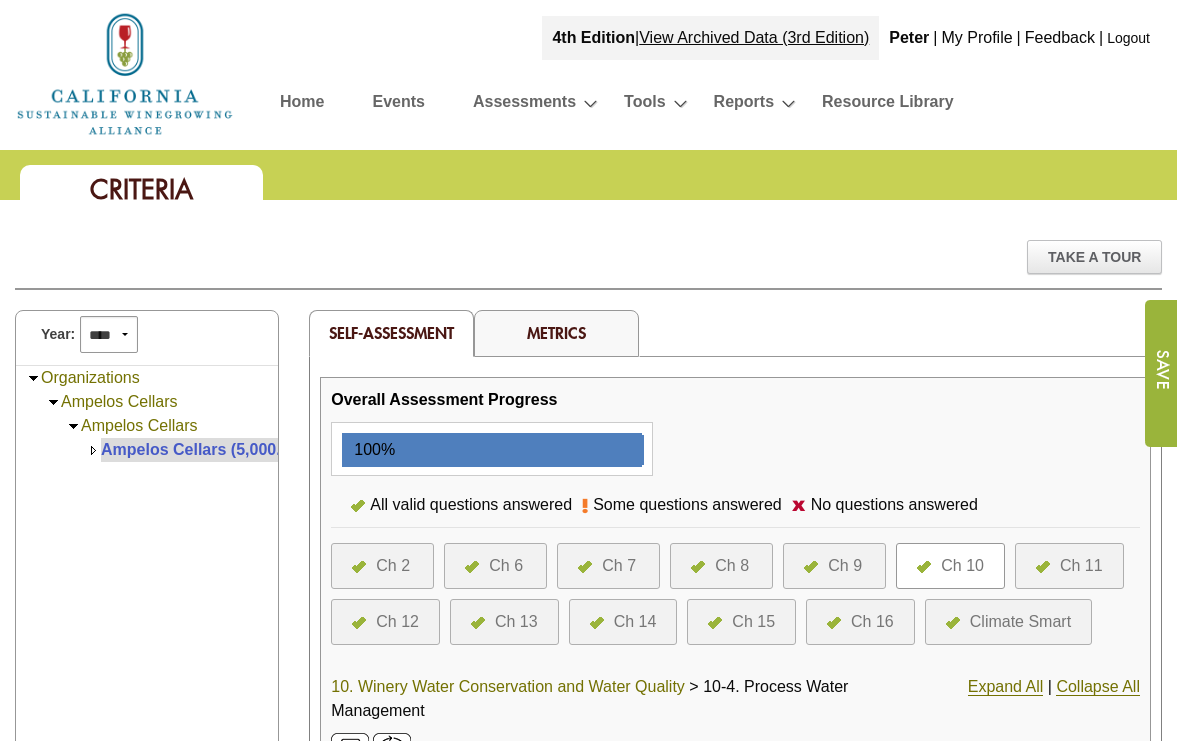 click on "10. Winery Water Conservation and Water Quality" at bounding box center (508, 687) 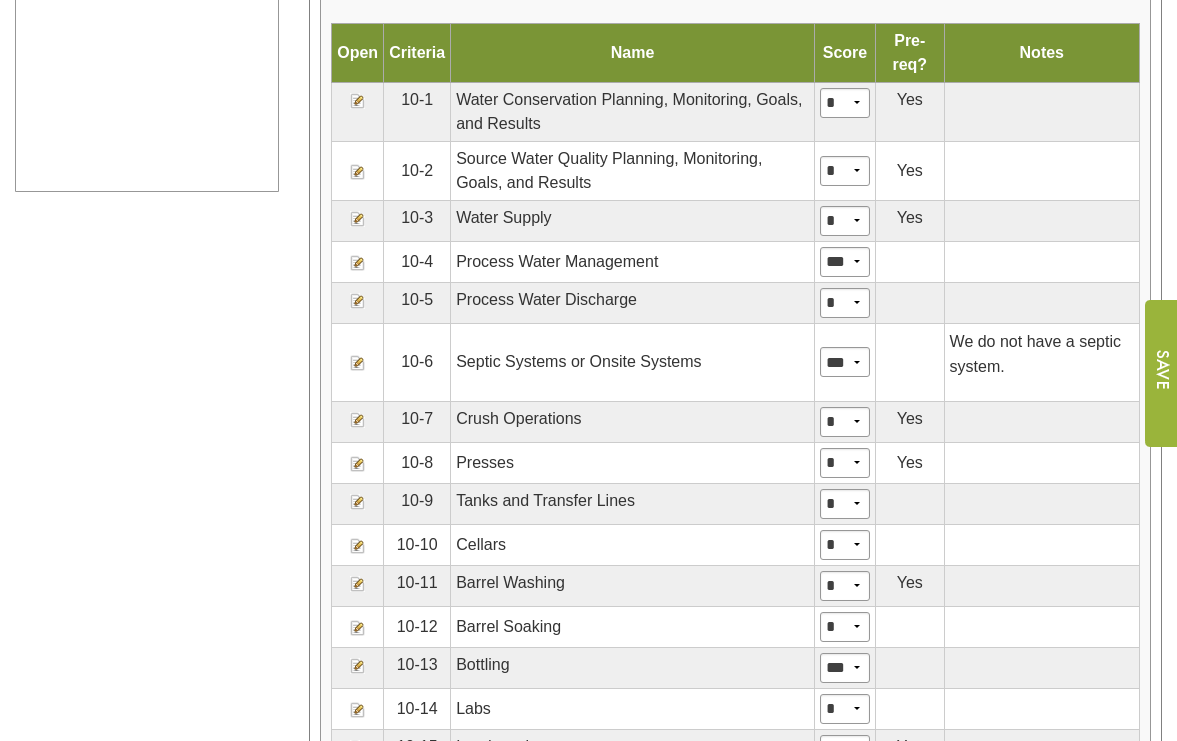 scroll, scrollTop: 1180, scrollLeft: 0, axis: vertical 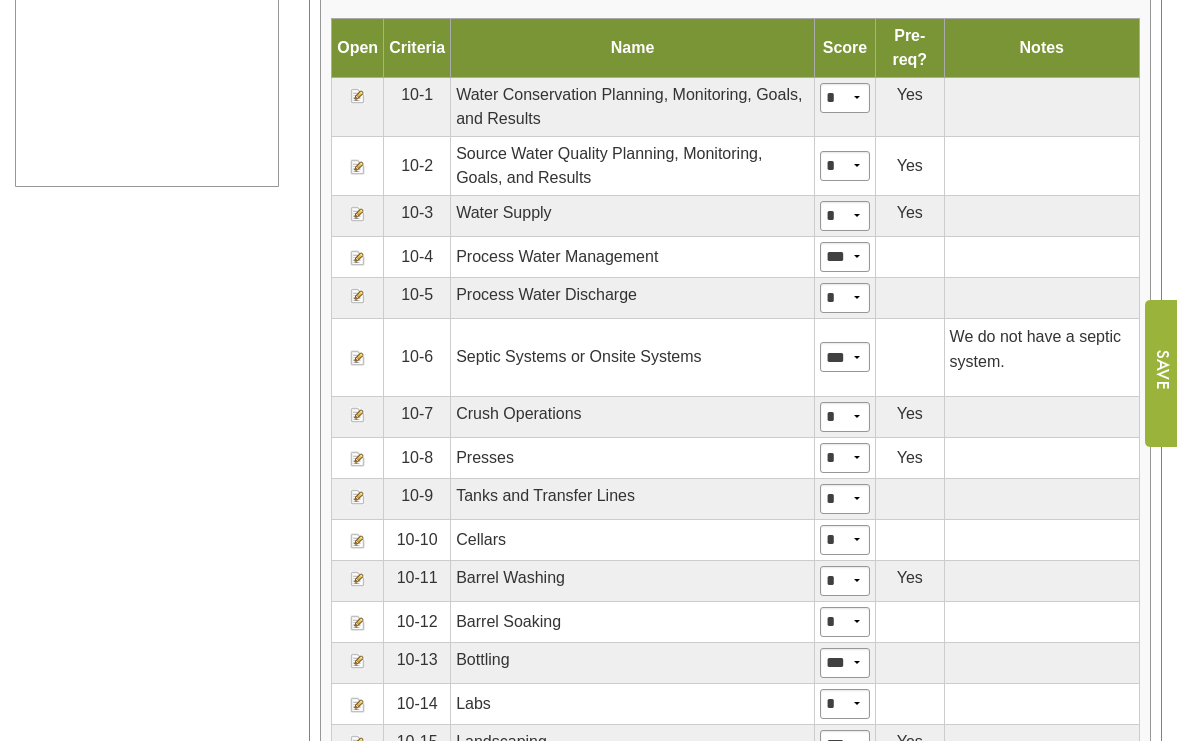 click at bounding box center [358, 541] 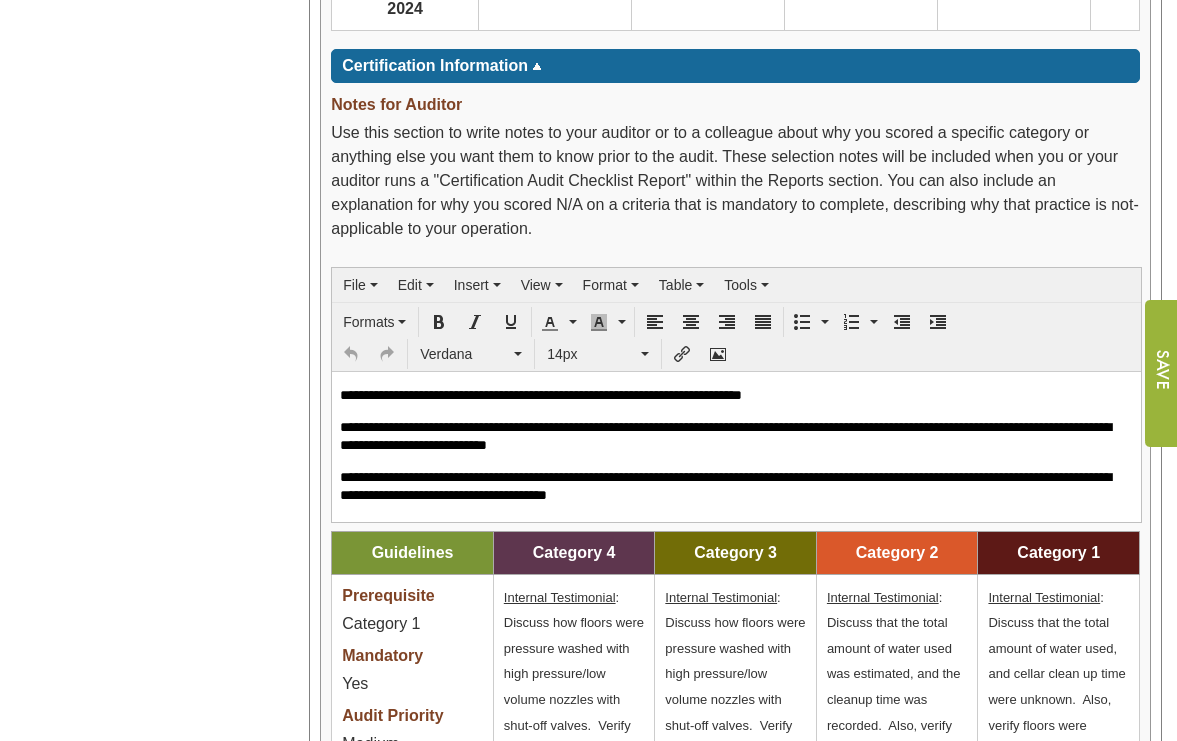 scroll, scrollTop: 2373, scrollLeft: 0, axis: vertical 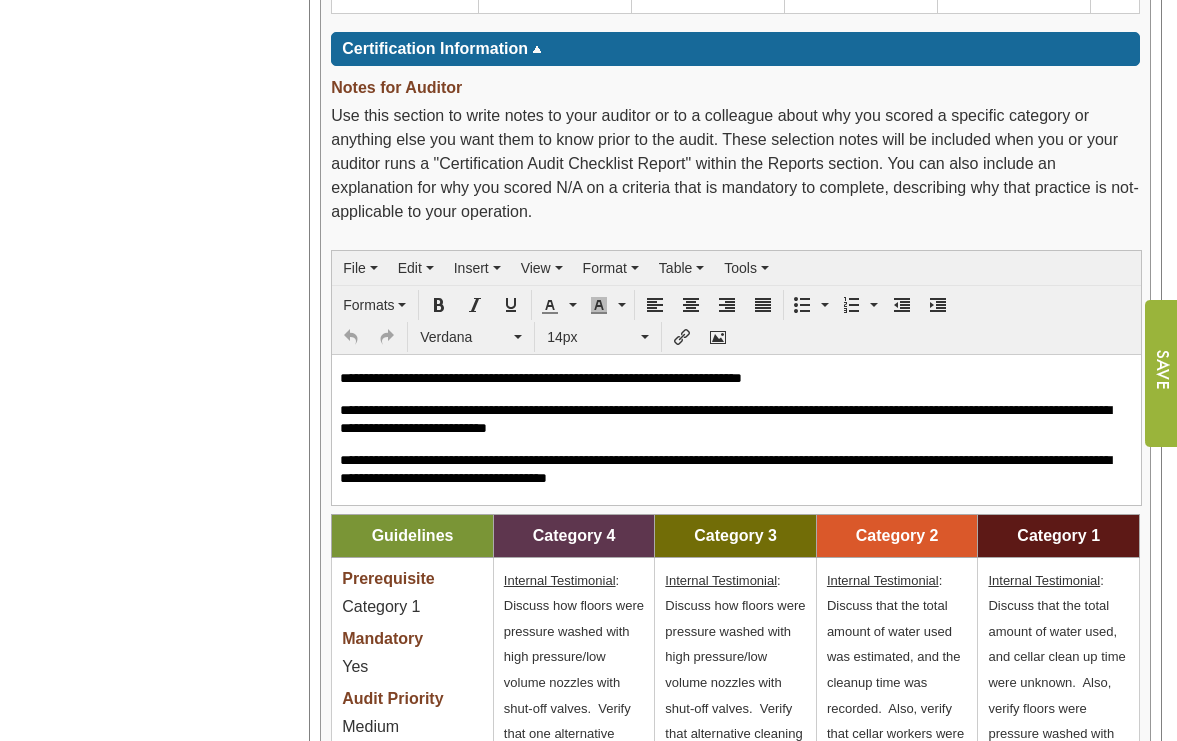 click on "**********" at bounding box center (729, 468) 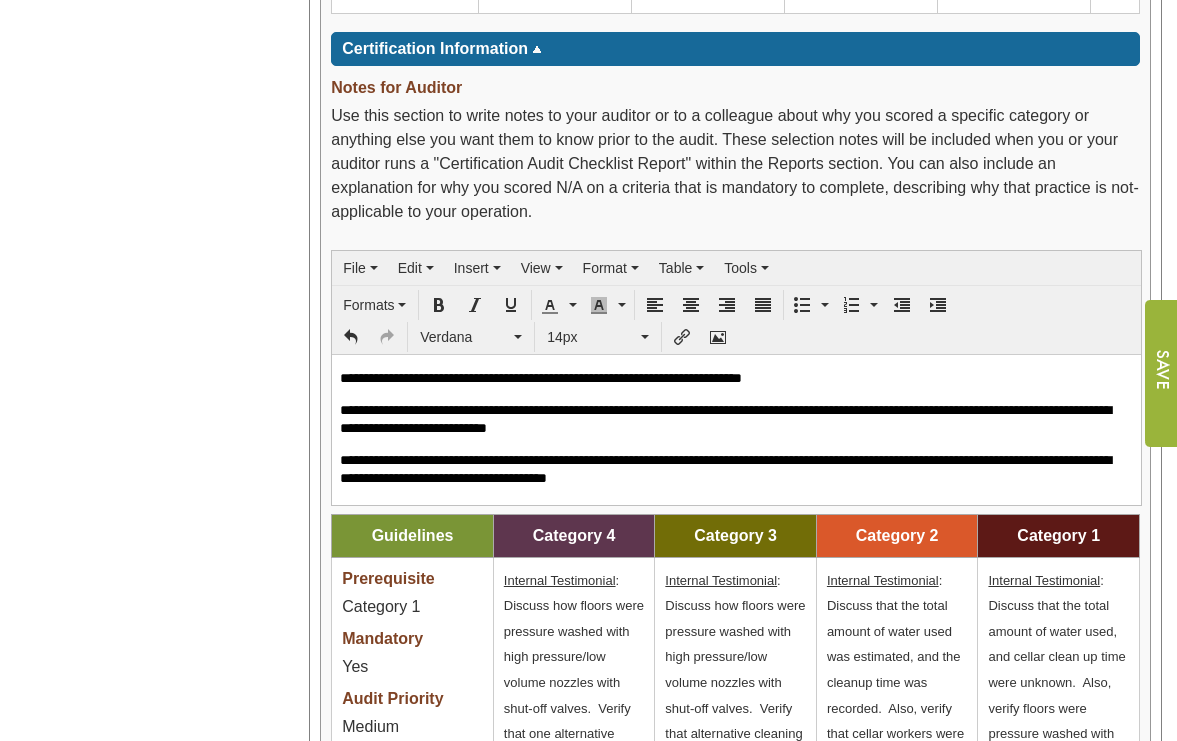 scroll, scrollTop: 21, scrollLeft: 0, axis: vertical 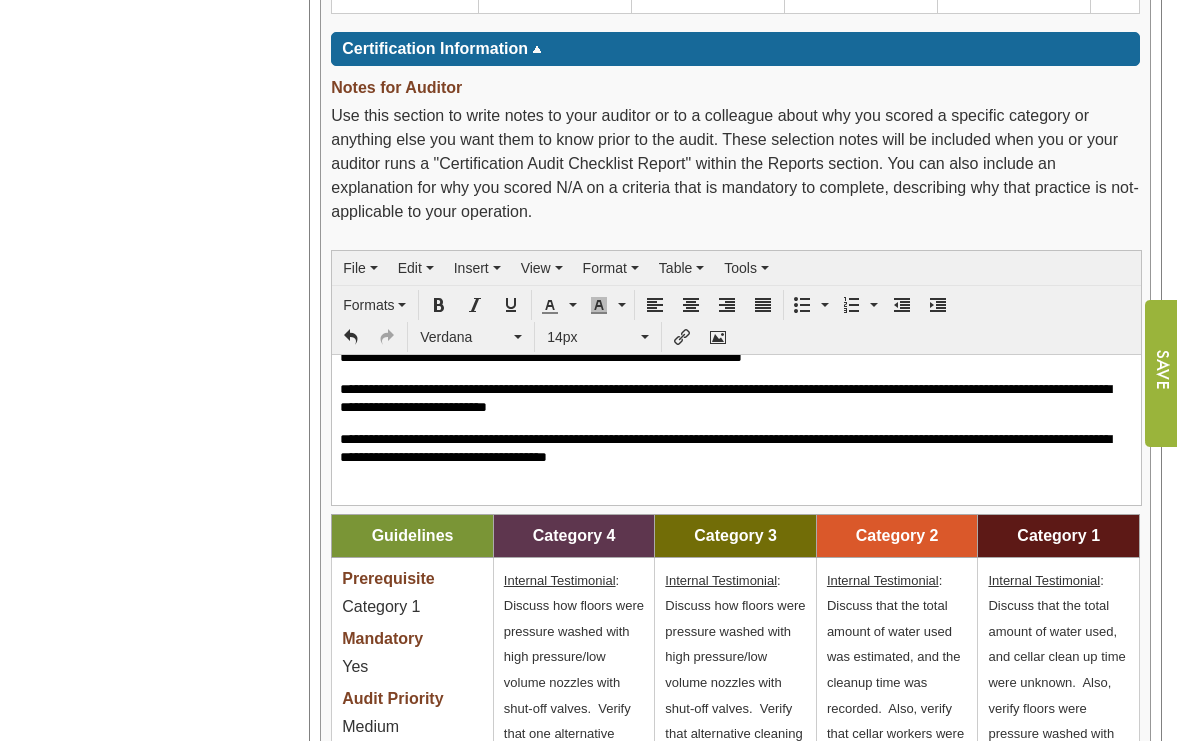 type 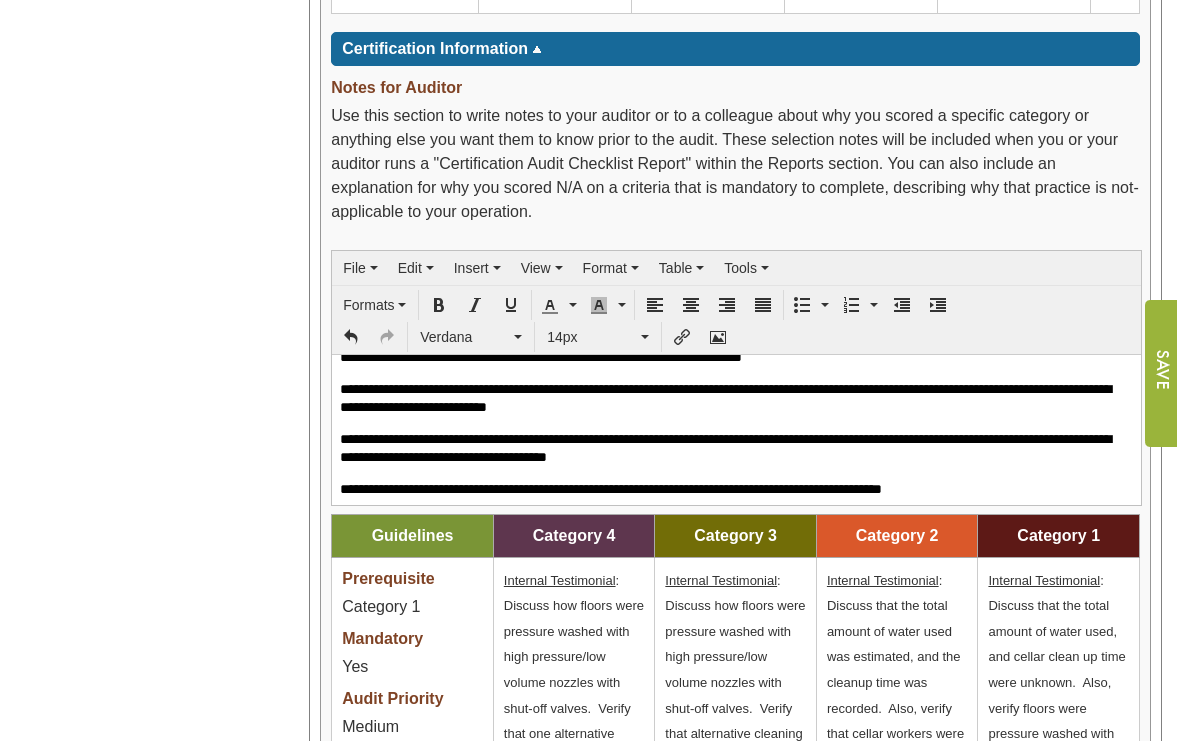 scroll, scrollTop: 31, scrollLeft: 0, axis: vertical 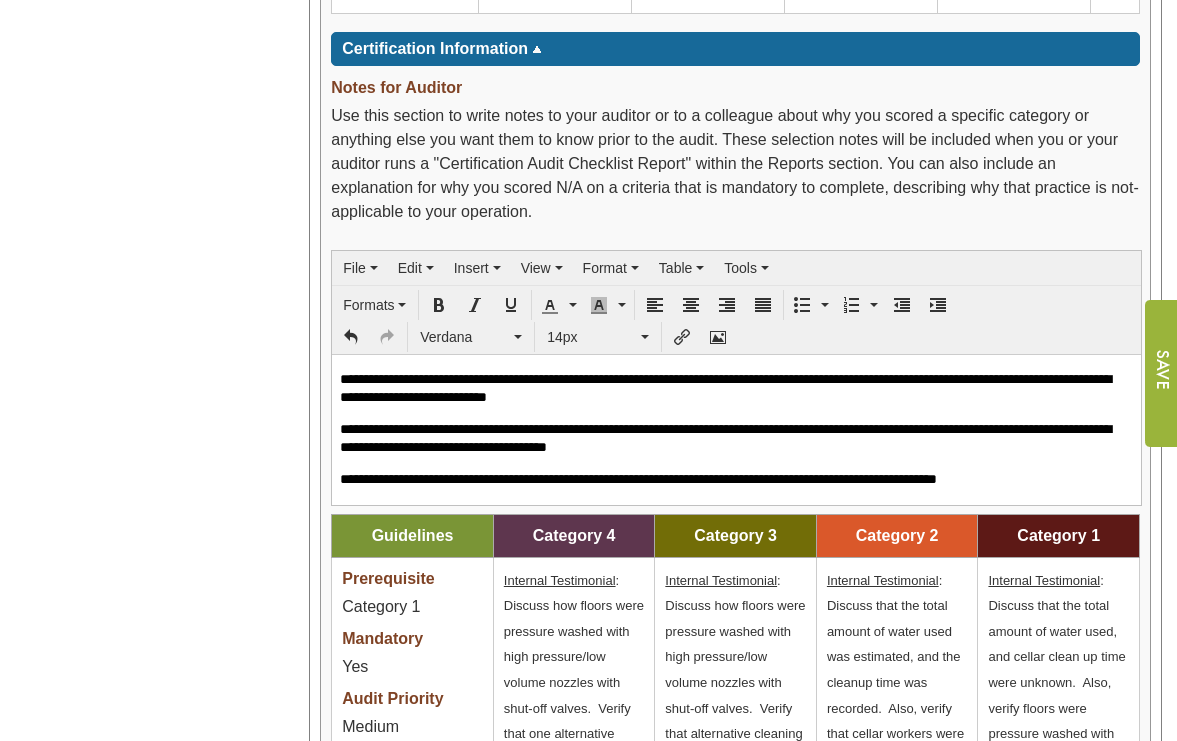 click on "Year:
****
****
****
****
****
****
****
****
****
****
****
****
****
****
Organizations
Ampelos Cellars
Ampelos Cellars
Ampelos Cellars (5,000.00)" at bounding box center [147, 356] 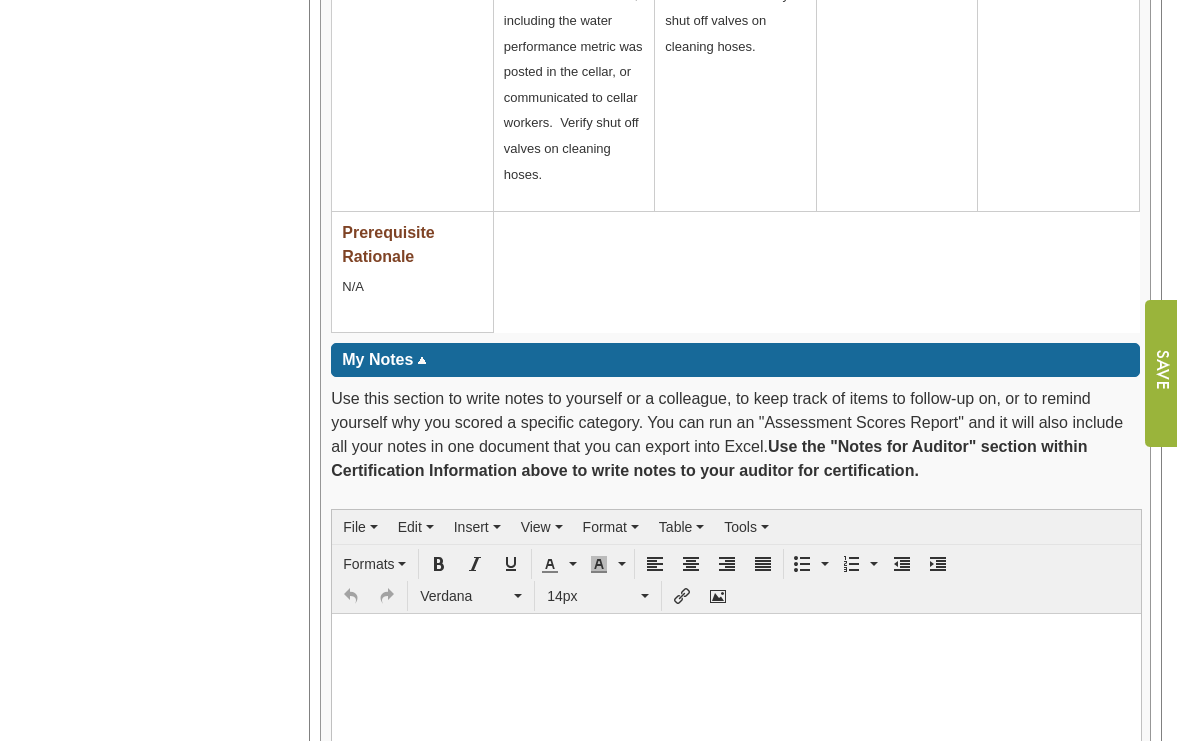 scroll, scrollTop: 4475, scrollLeft: 0, axis: vertical 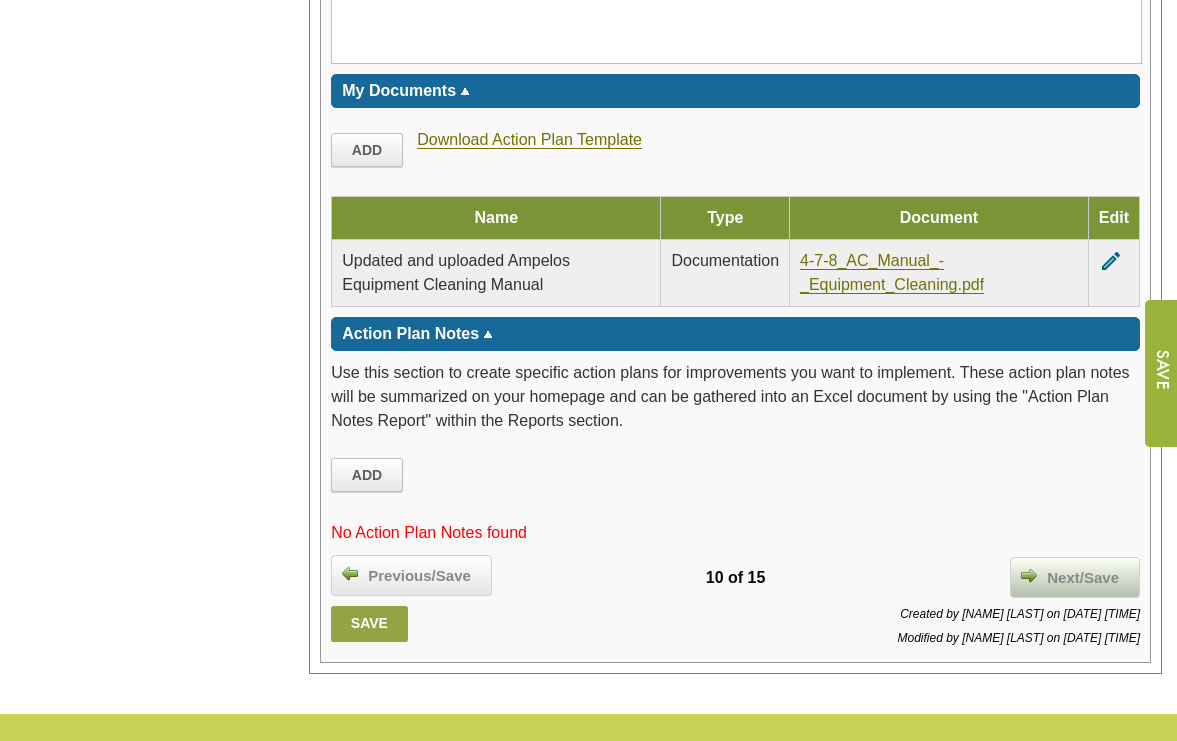 click on "Next/Save" at bounding box center (1083, 578) 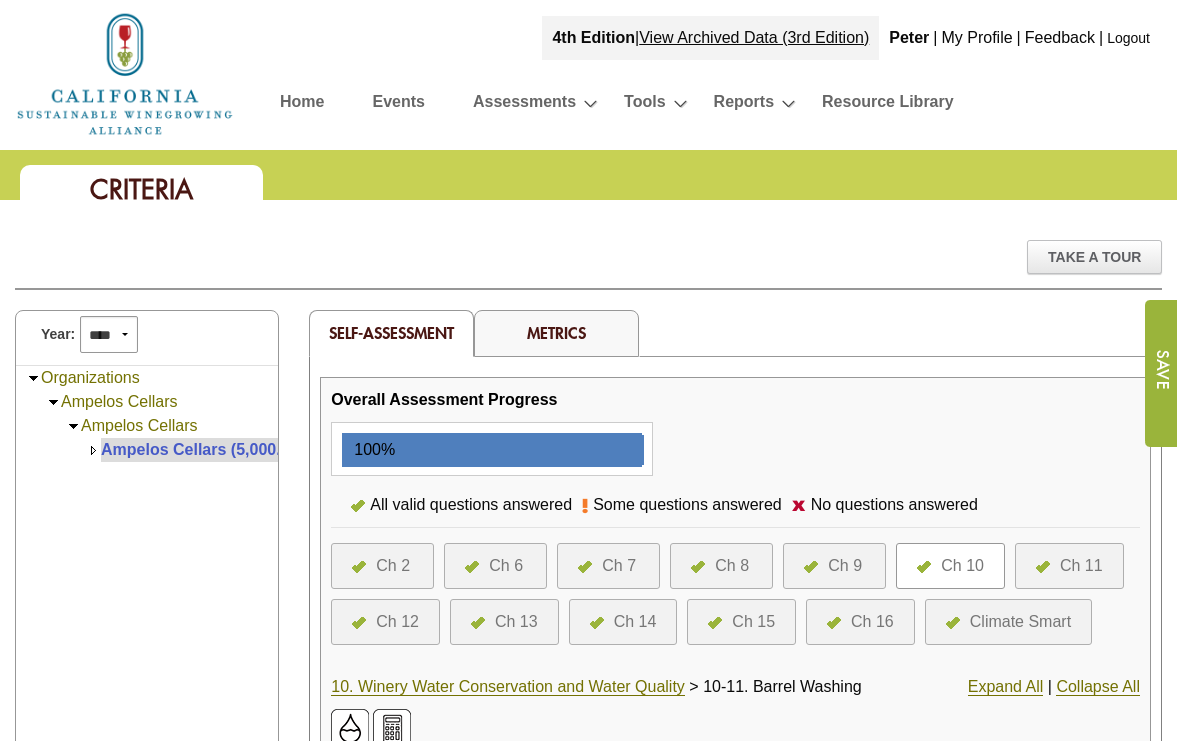 scroll, scrollTop: 0, scrollLeft: 0, axis: both 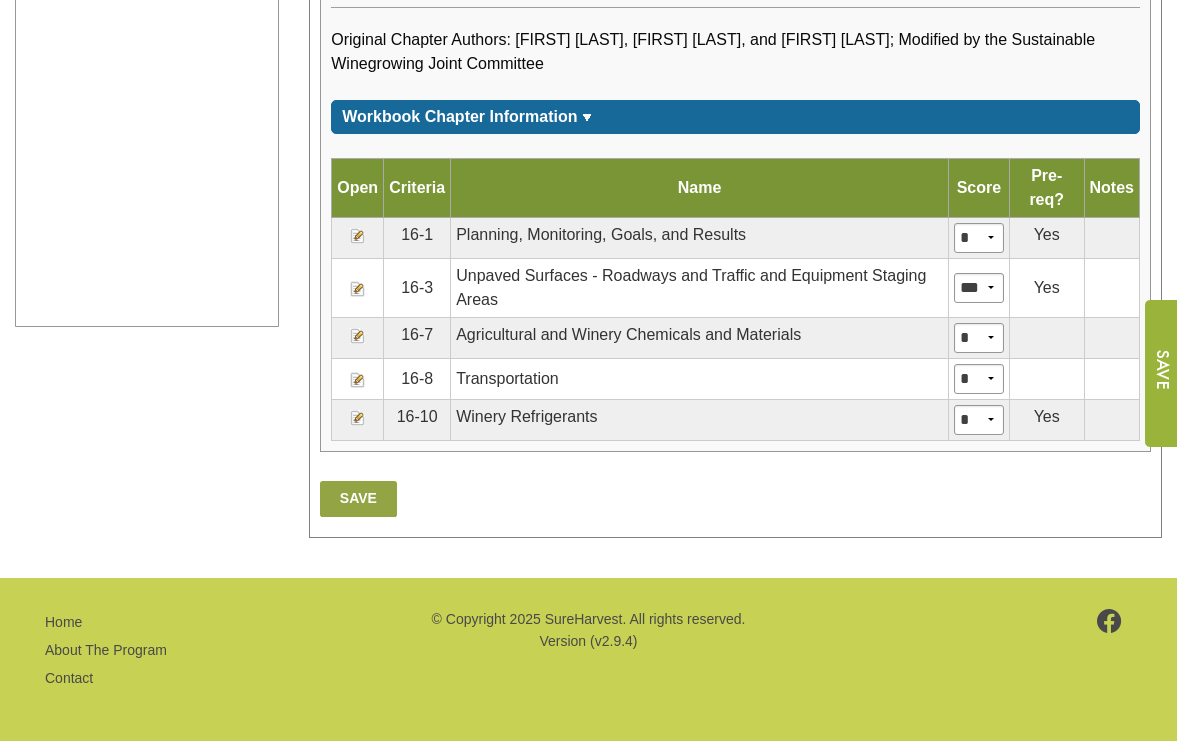 click at bounding box center [358, 418] 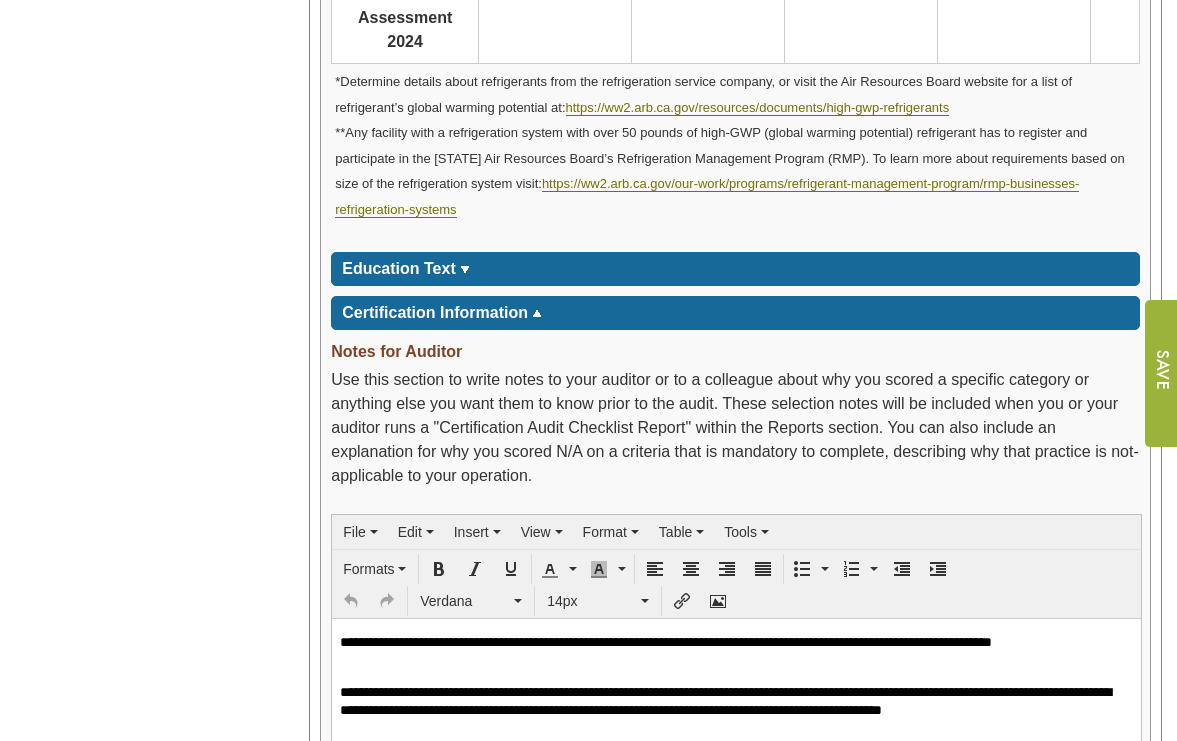 scroll, scrollTop: 2103, scrollLeft: 0, axis: vertical 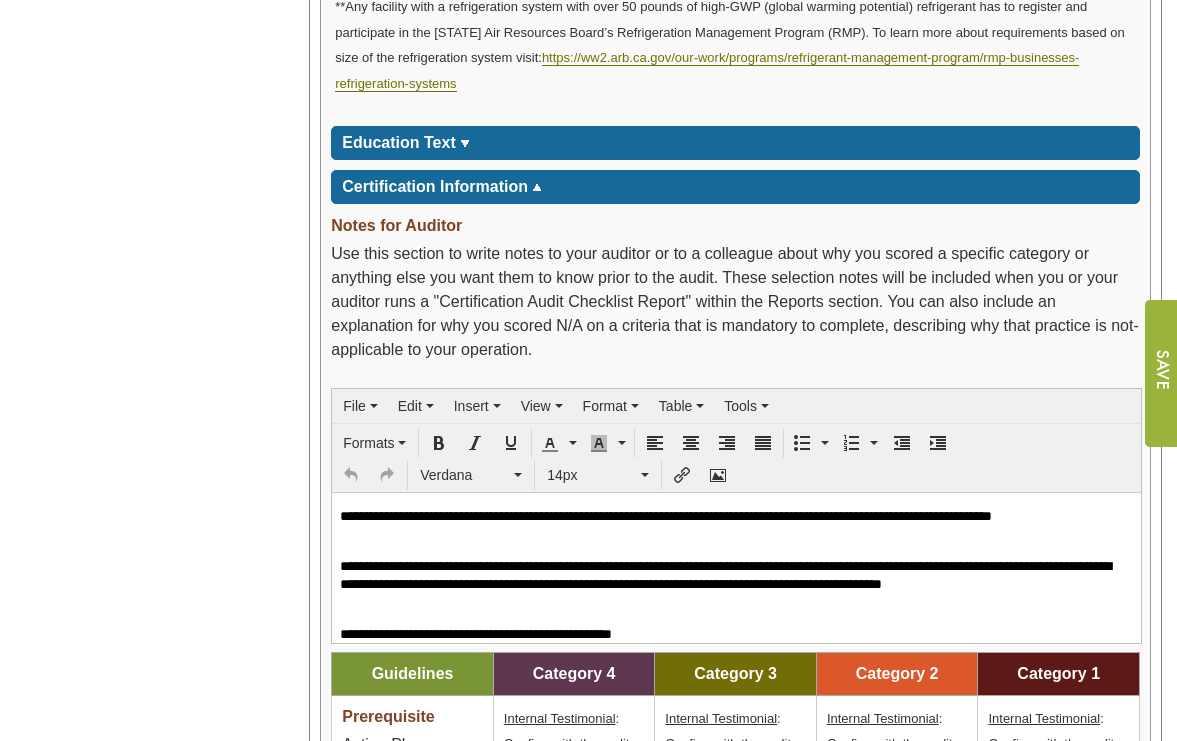 click on "**********" at bounding box center [729, 633] 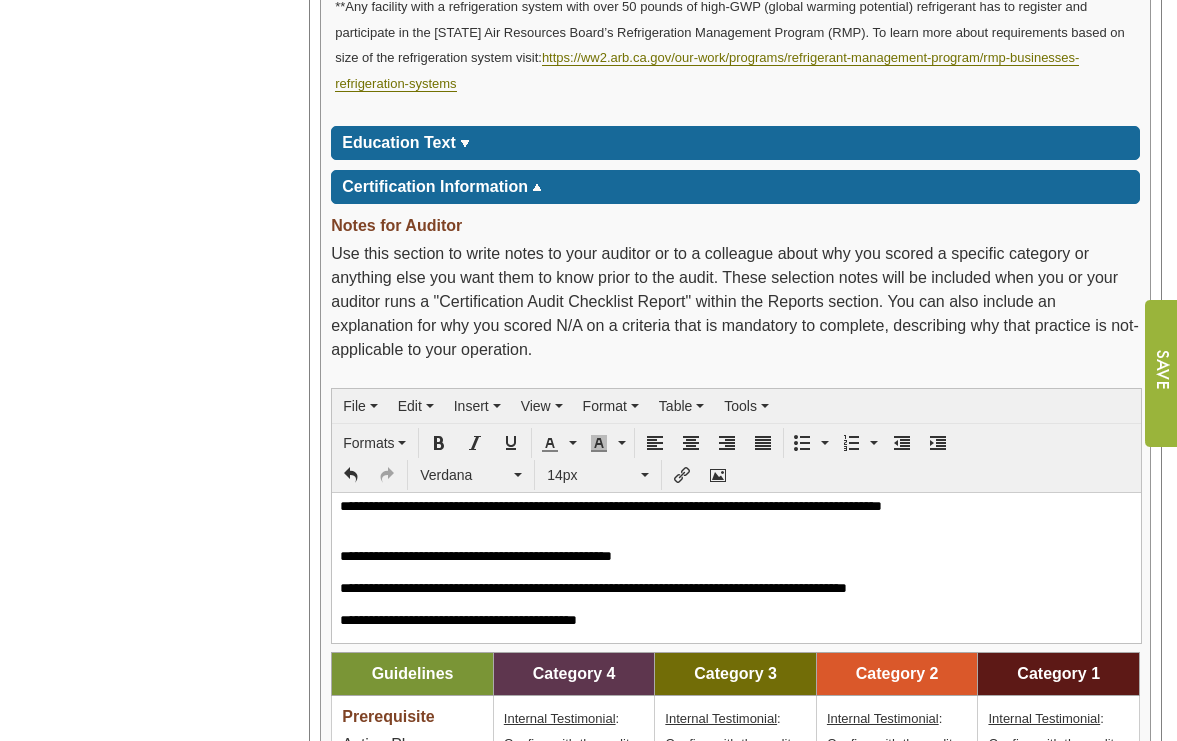 scroll, scrollTop: 103, scrollLeft: 0, axis: vertical 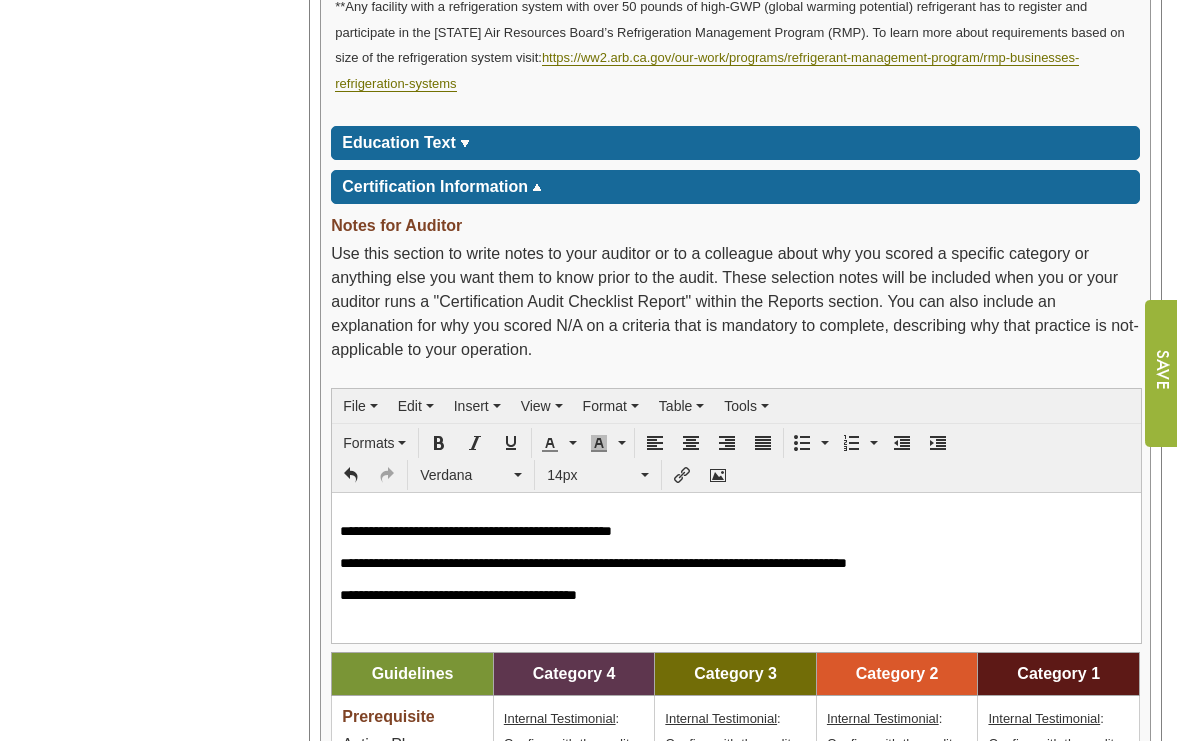 type 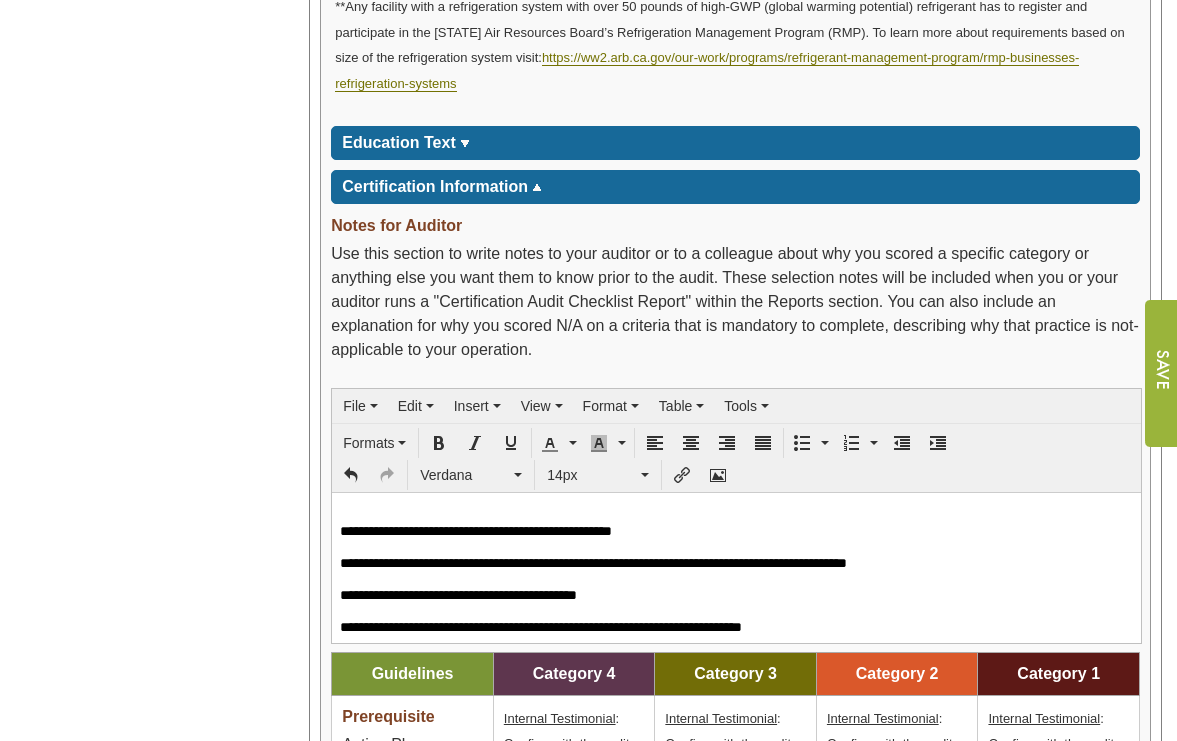 scroll, scrollTop: 110, scrollLeft: 0, axis: vertical 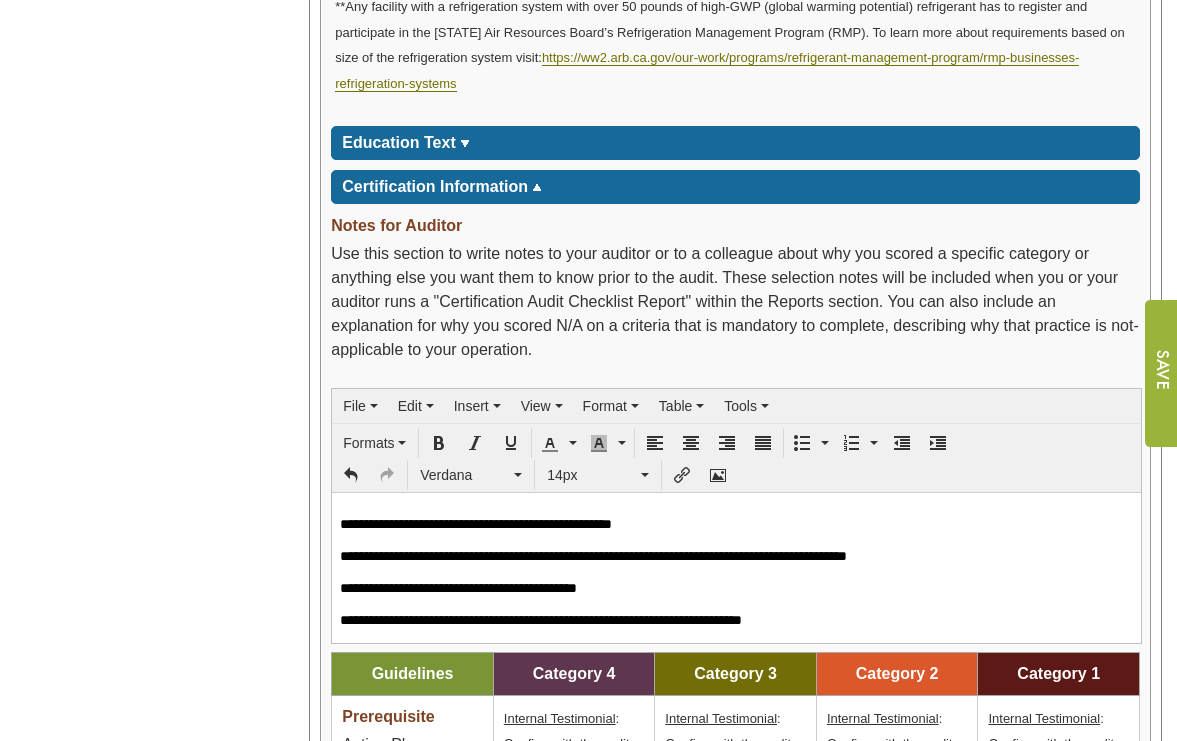 click on "Year:
****
****
****
****
****
****
****
****
****
****
****
****
****
****
Organizations
Ampelos Cellars
Ampelos Cellars
Ampelos Cellars (5,000.00)" at bounding box center (147, 451) 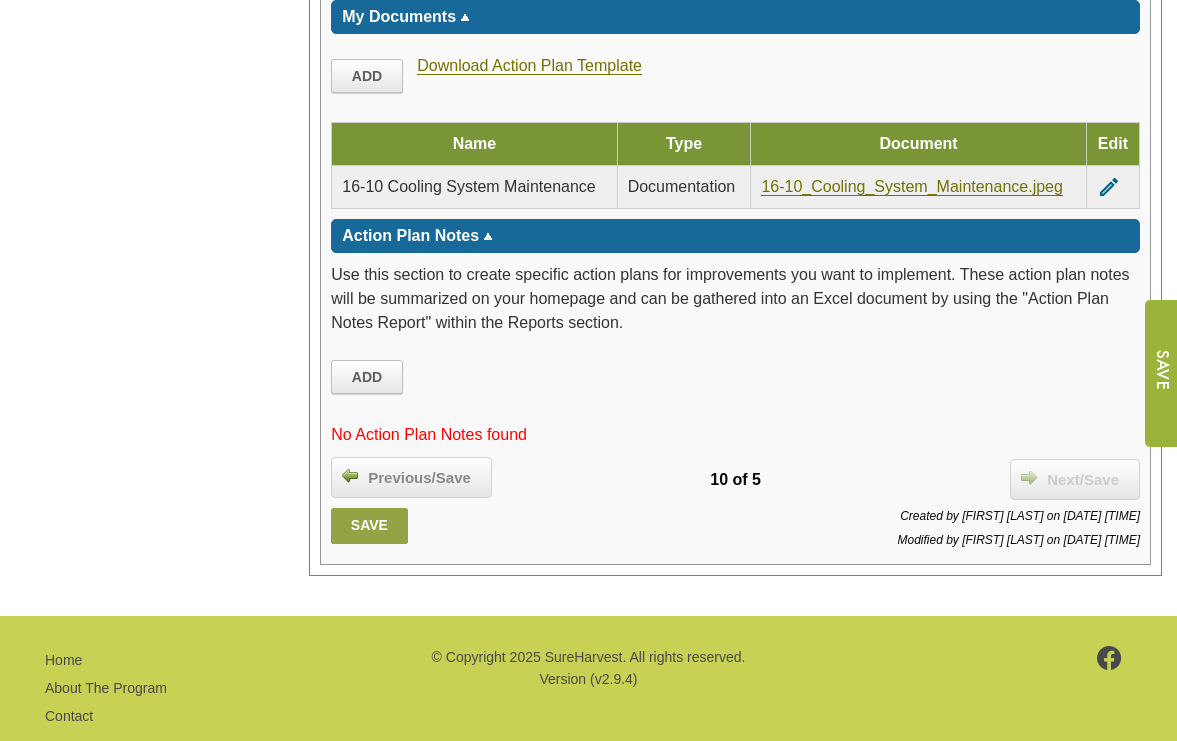 scroll, scrollTop: 4220, scrollLeft: 0, axis: vertical 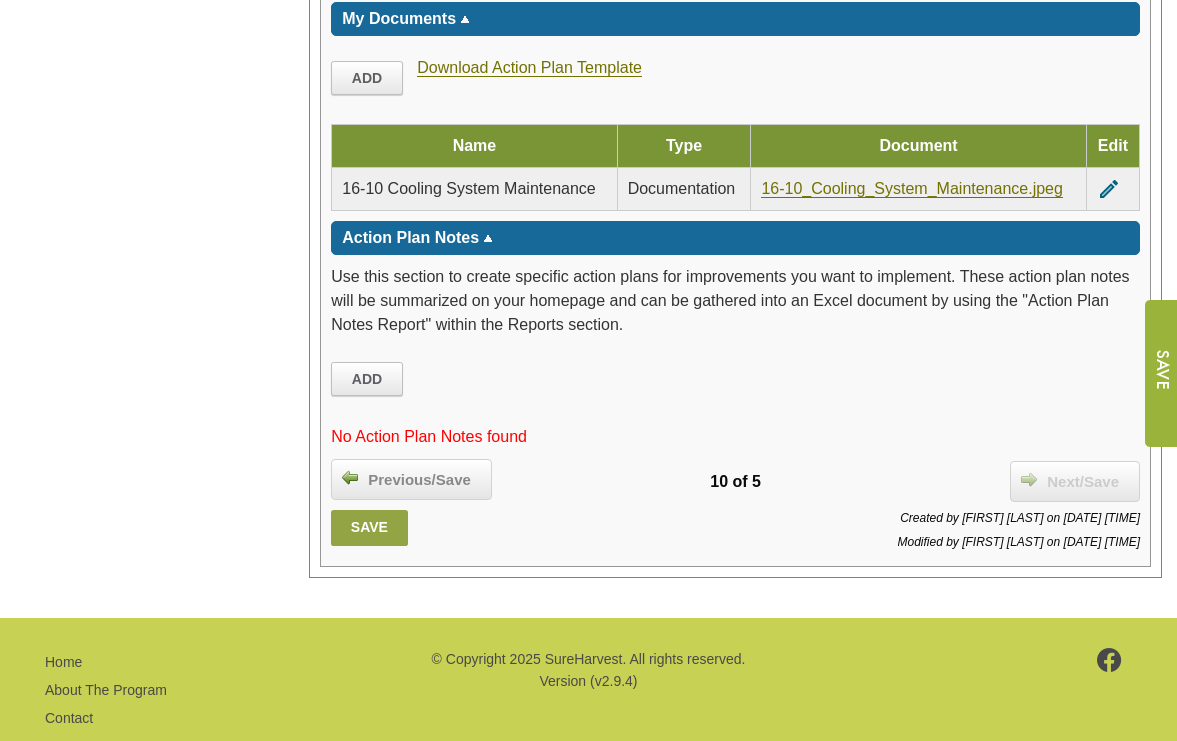 click on "Save" at bounding box center [369, 528] 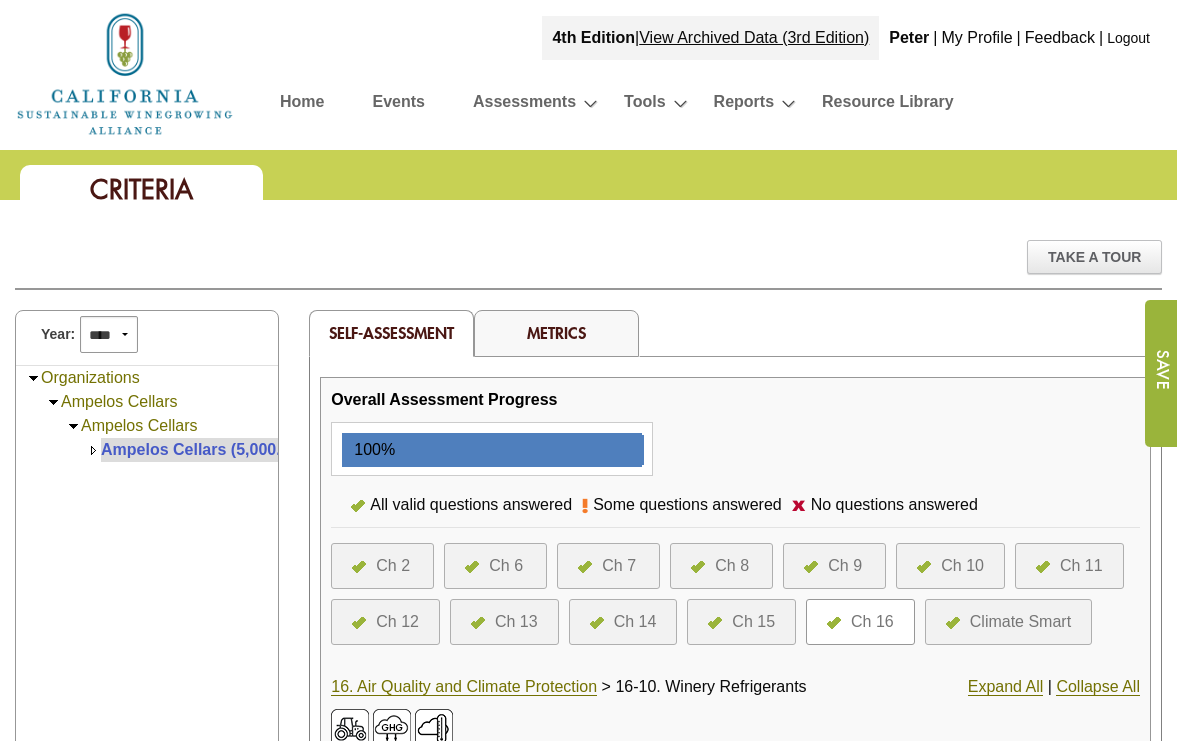 scroll, scrollTop: 0, scrollLeft: 0, axis: both 